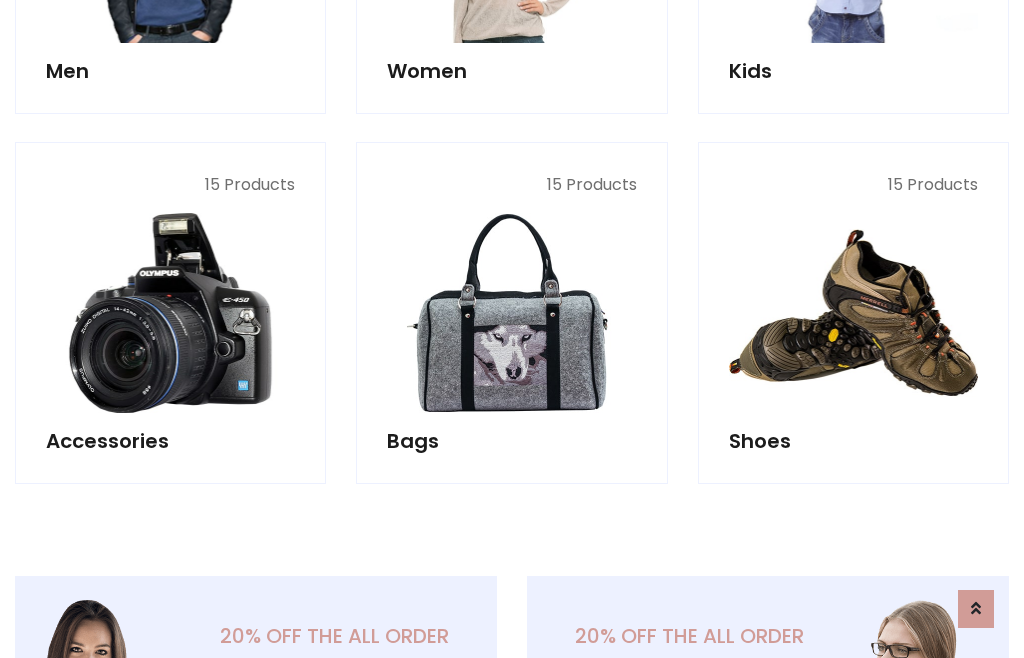 scroll, scrollTop: 853, scrollLeft: 0, axis: vertical 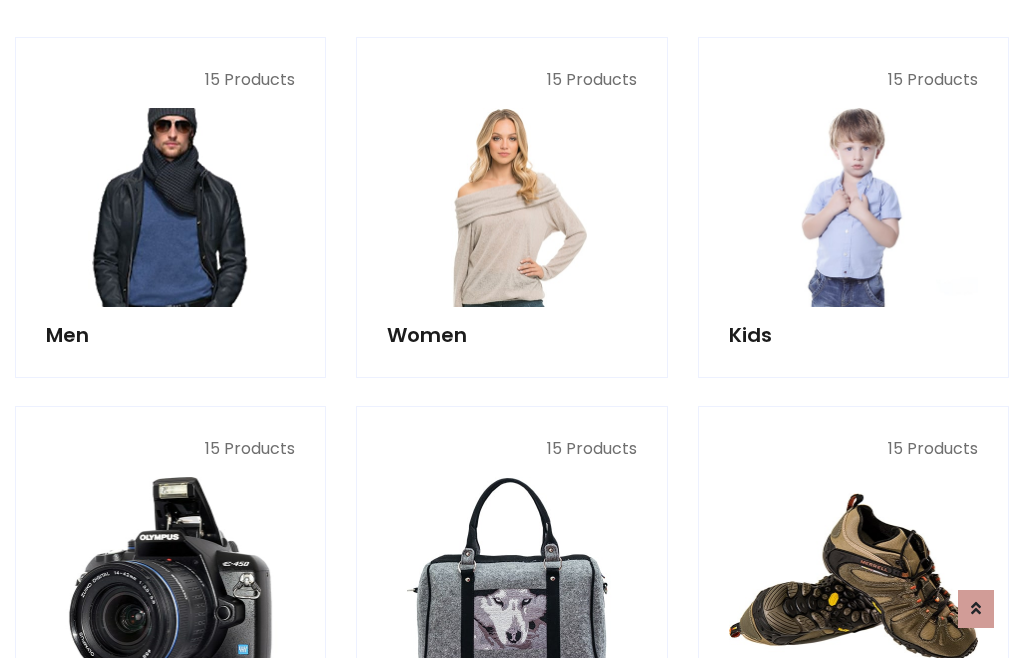 click at bounding box center (170, 207) 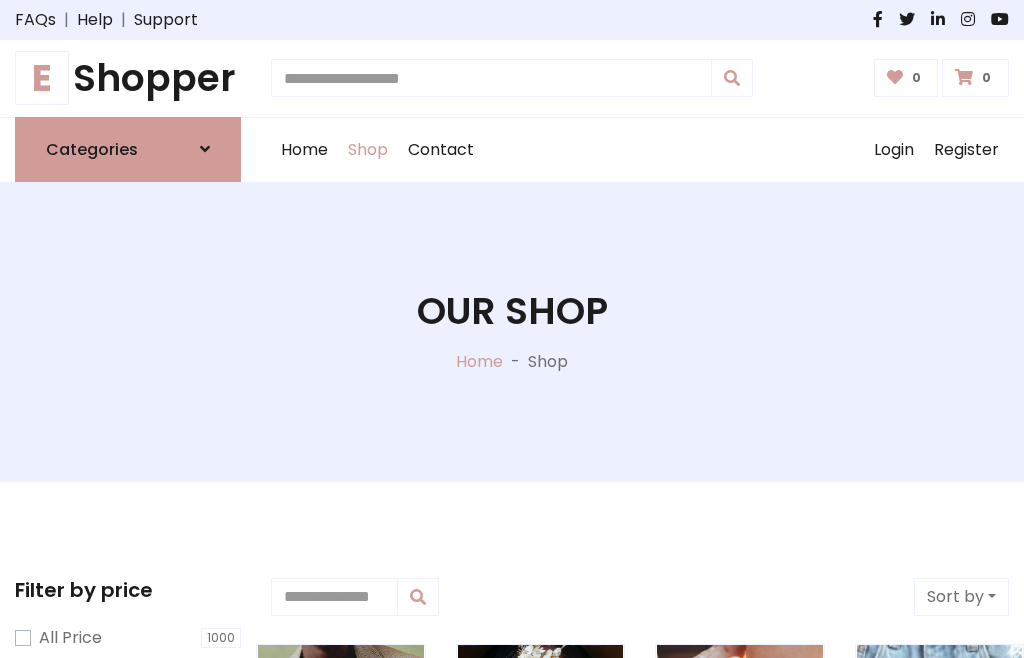 scroll, scrollTop: 807, scrollLeft: 0, axis: vertical 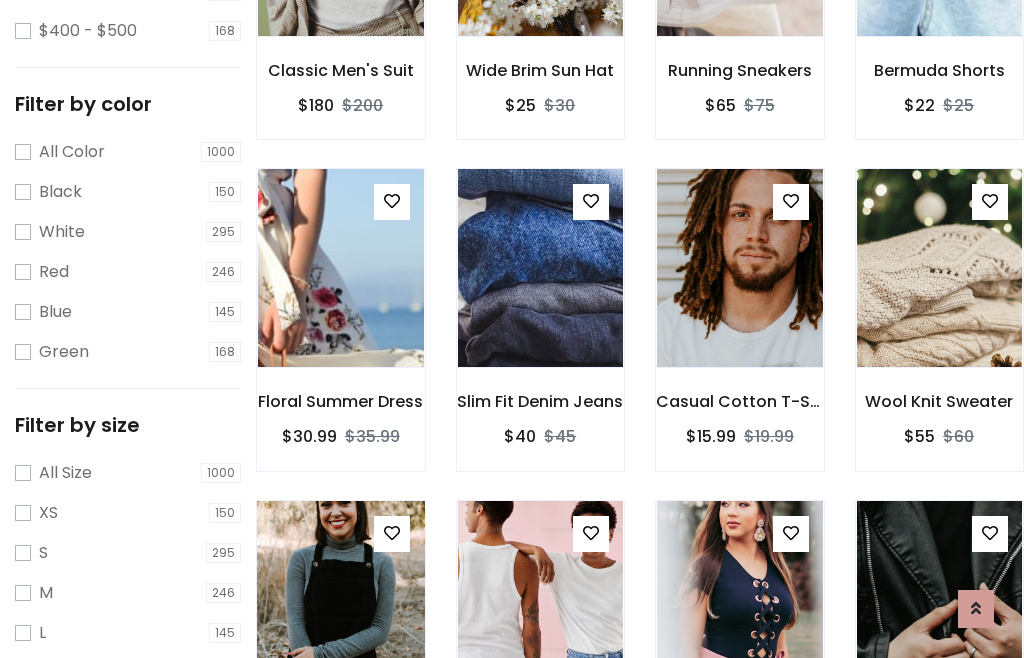 click at bounding box center [340, 600] 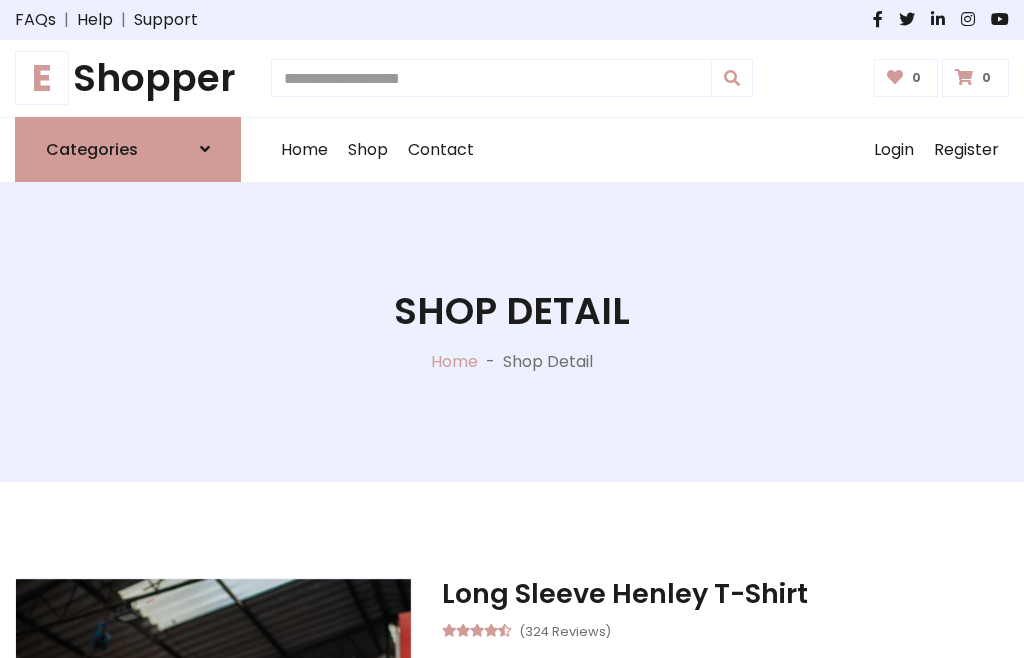 scroll, scrollTop: 0, scrollLeft: 0, axis: both 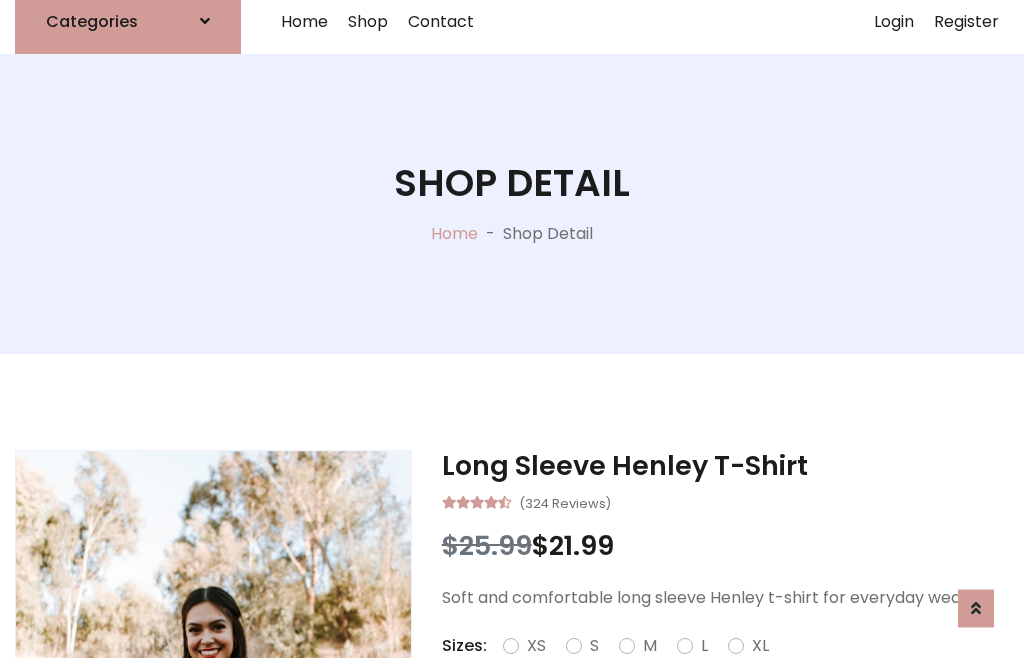 click on "Red" at bounding box center (732, 670) 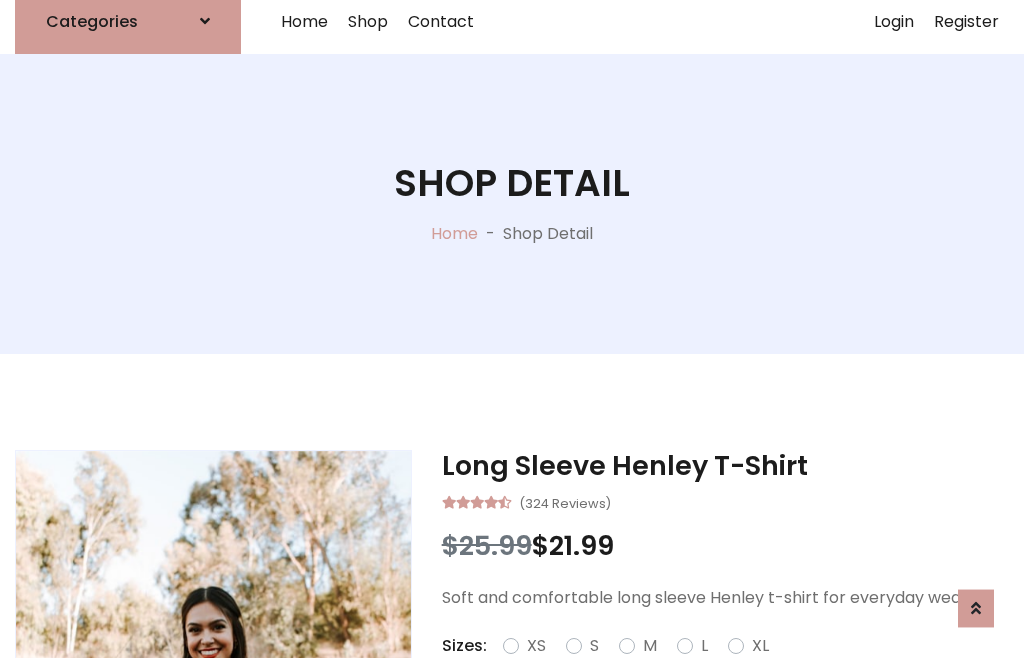 scroll, scrollTop: 152, scrollLeft: 0, axis: vertical 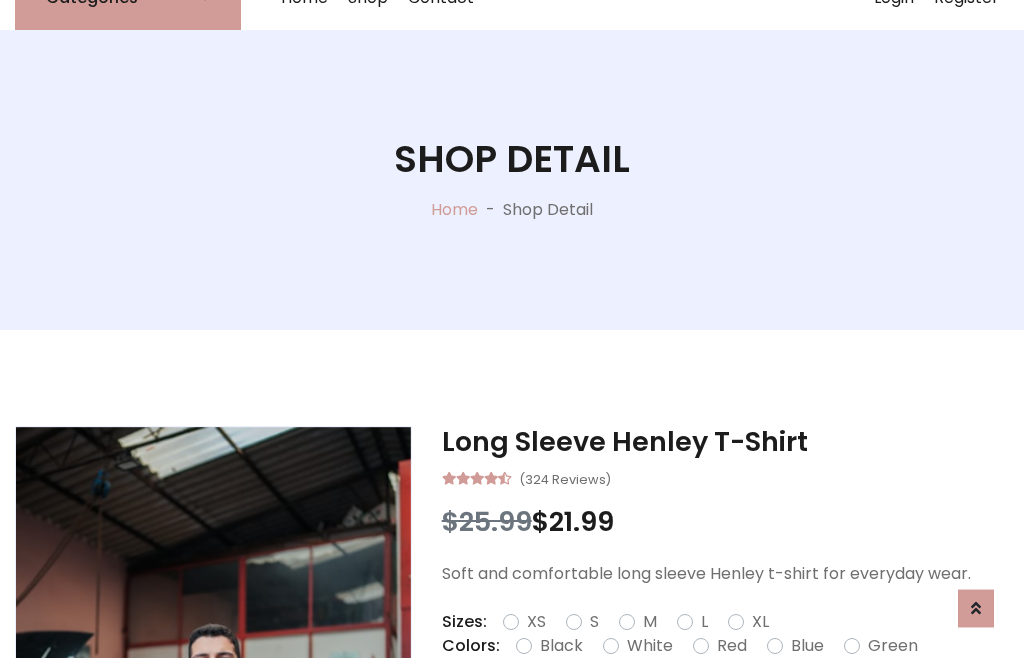 click on "Add To Cart" at bounding box center (663, 709) 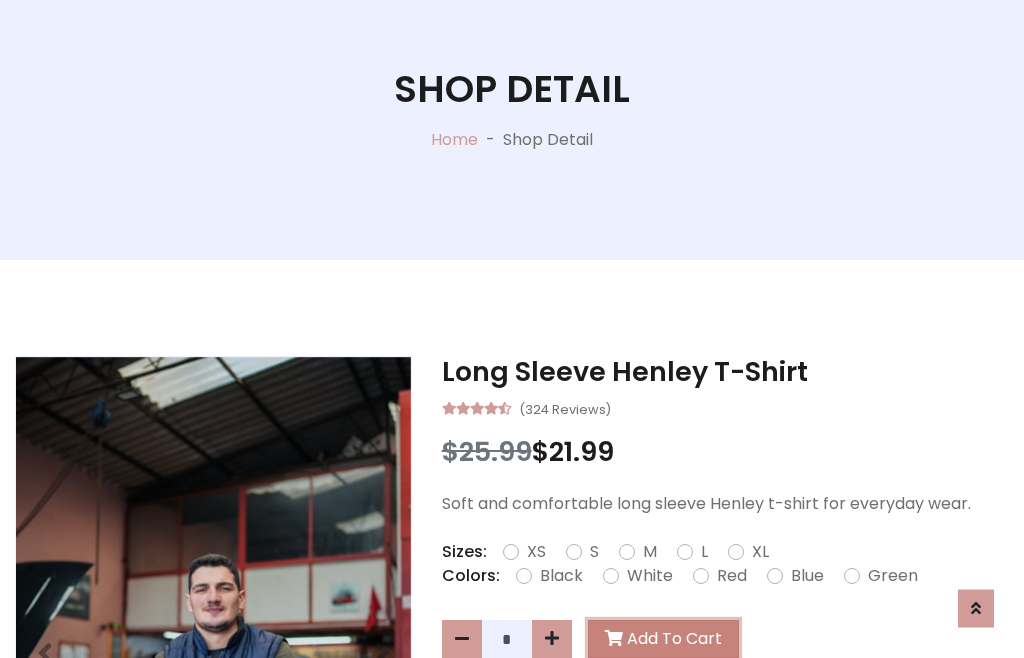 scroll, scrollTop: 0, scrollLeft: 0, axis: both 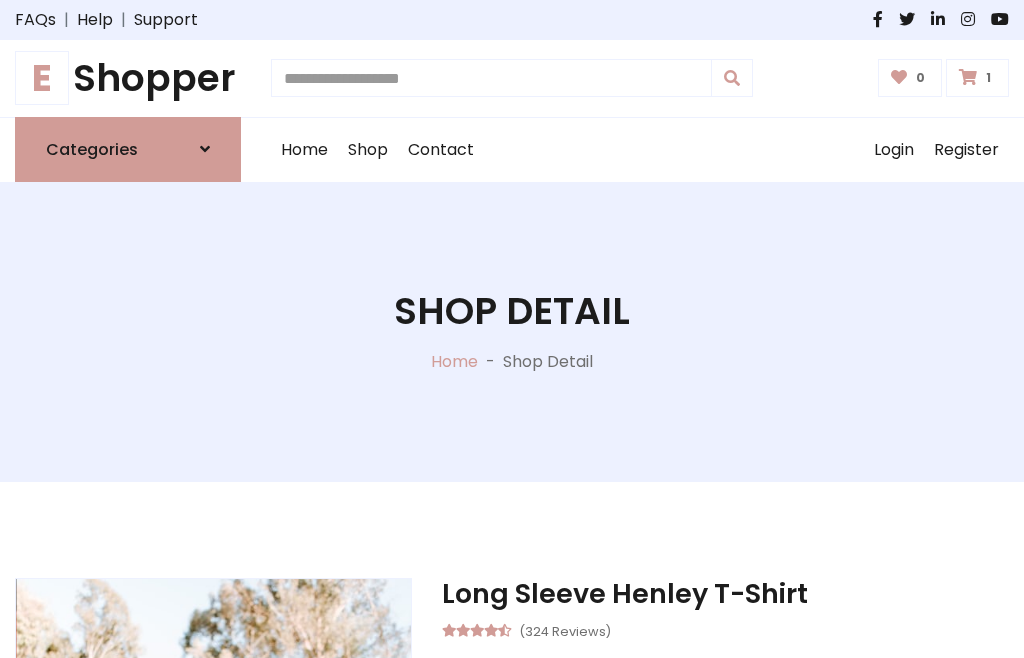 click at bounding box center (968, 77) 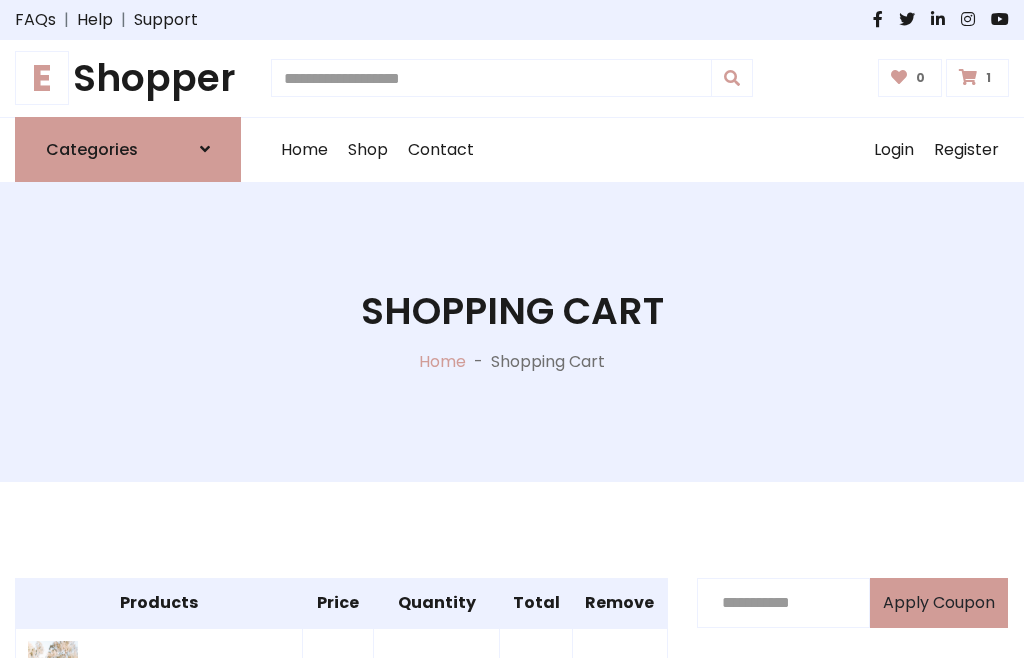 scroll, scrollTop: 474, scrollLeft: 0, axis: vertical 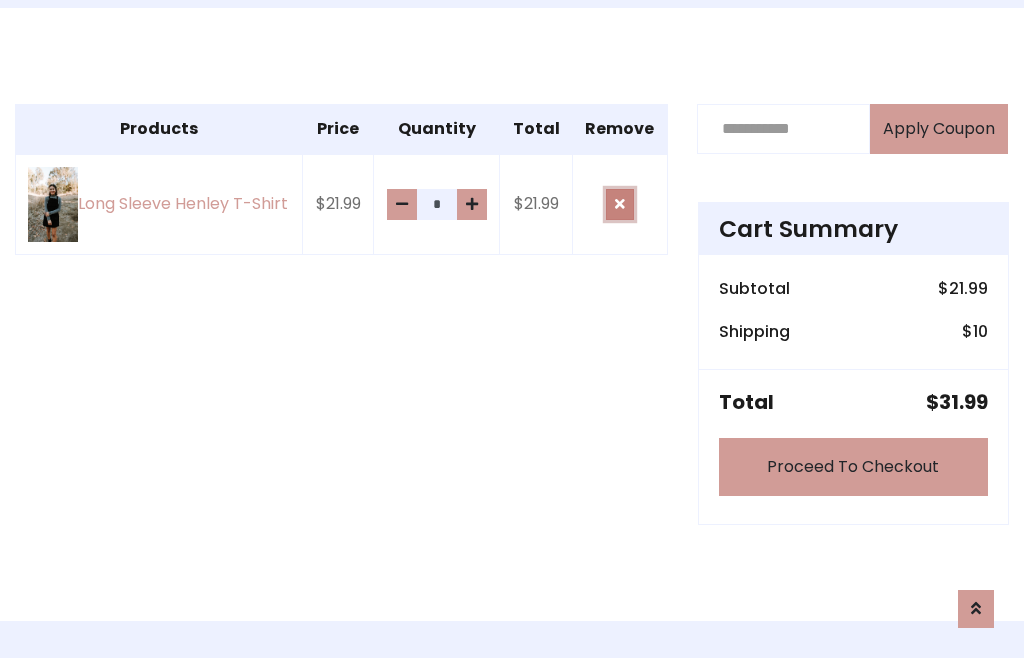 click at bounding box center [620, 204] 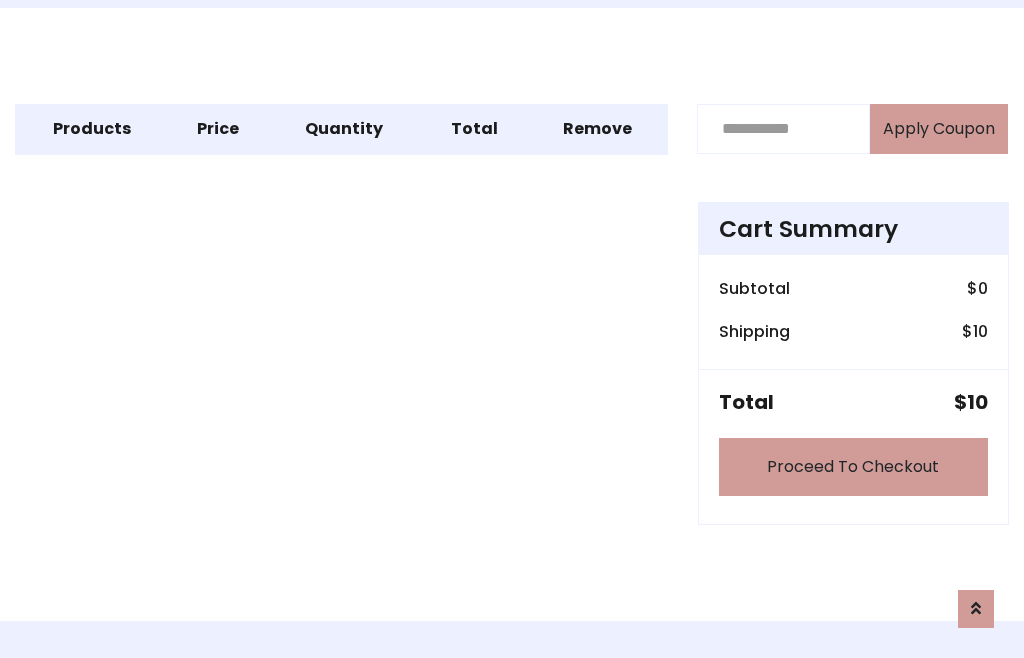 scroll, scrollTop: 247, scrollLeft: 0, axis: vertical 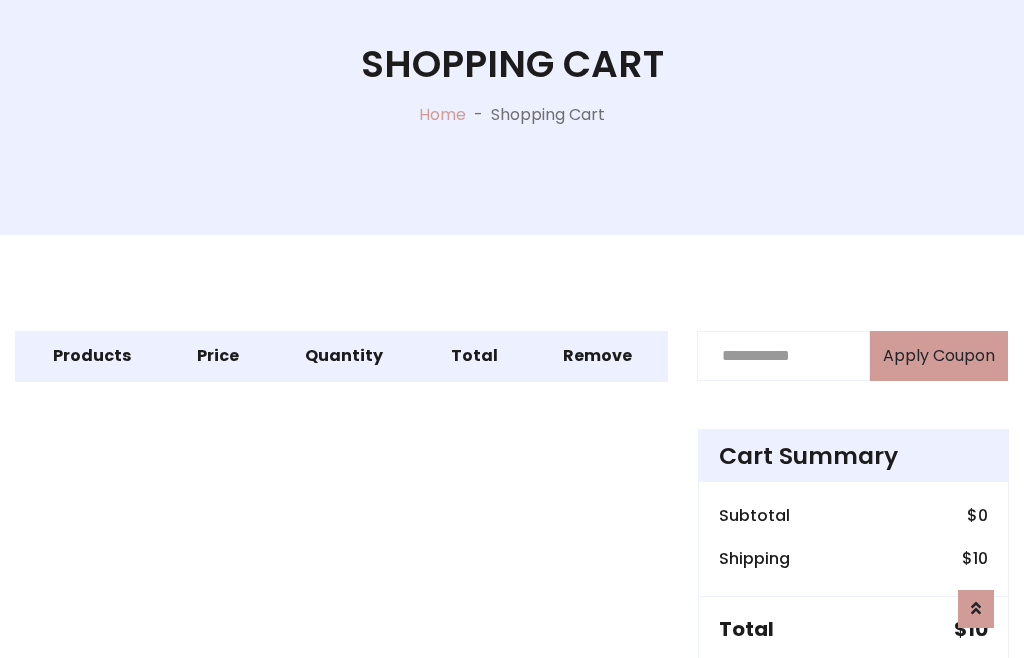 click on "Proceed To Checkout" at bounding box center (853, 694) 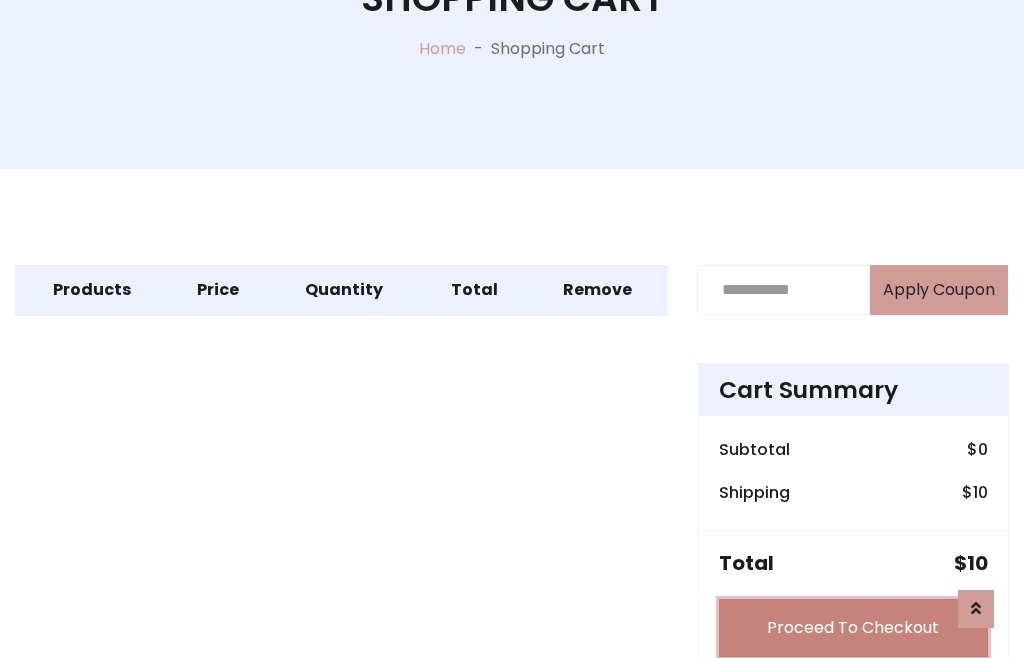 scroll, scrollTop: 312, scrollLeft: 0, axis: vertical 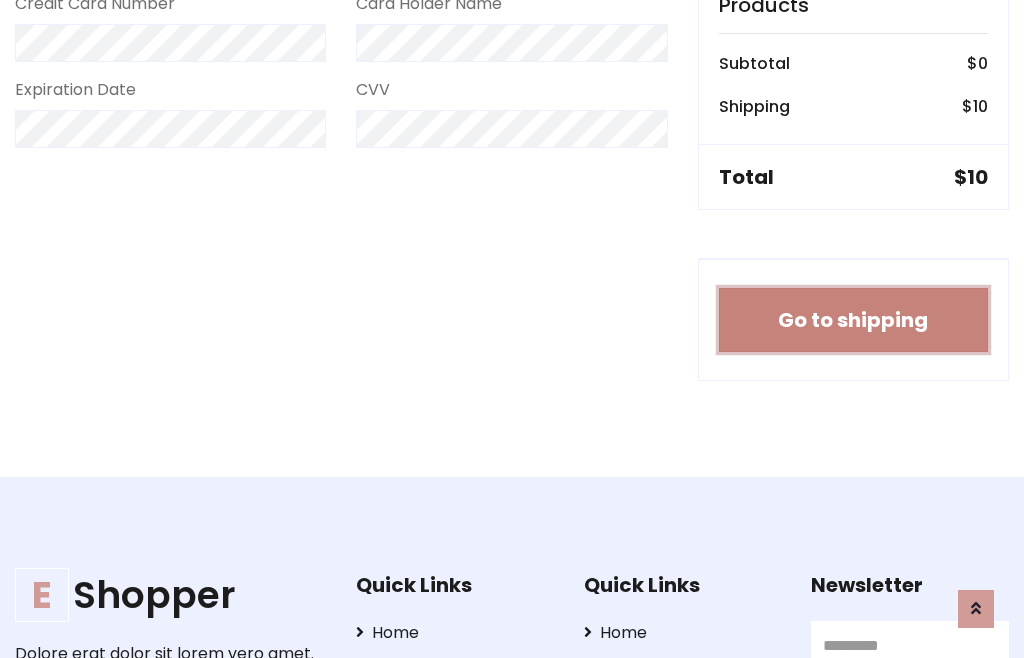 click on "Go to shipping" at bounding box center [853, 320] 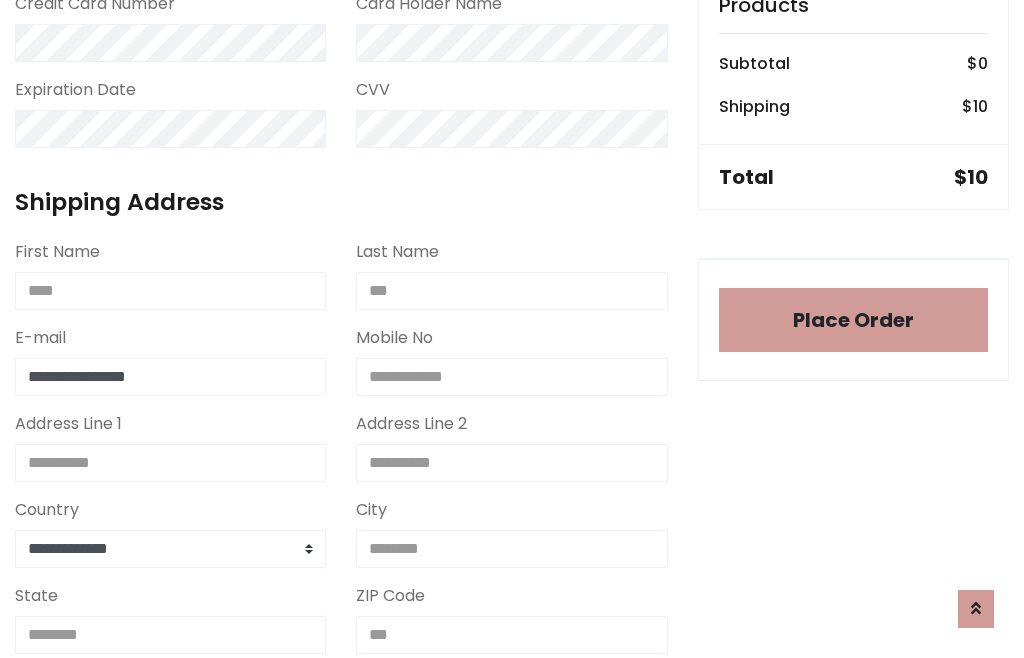 type on "**********" 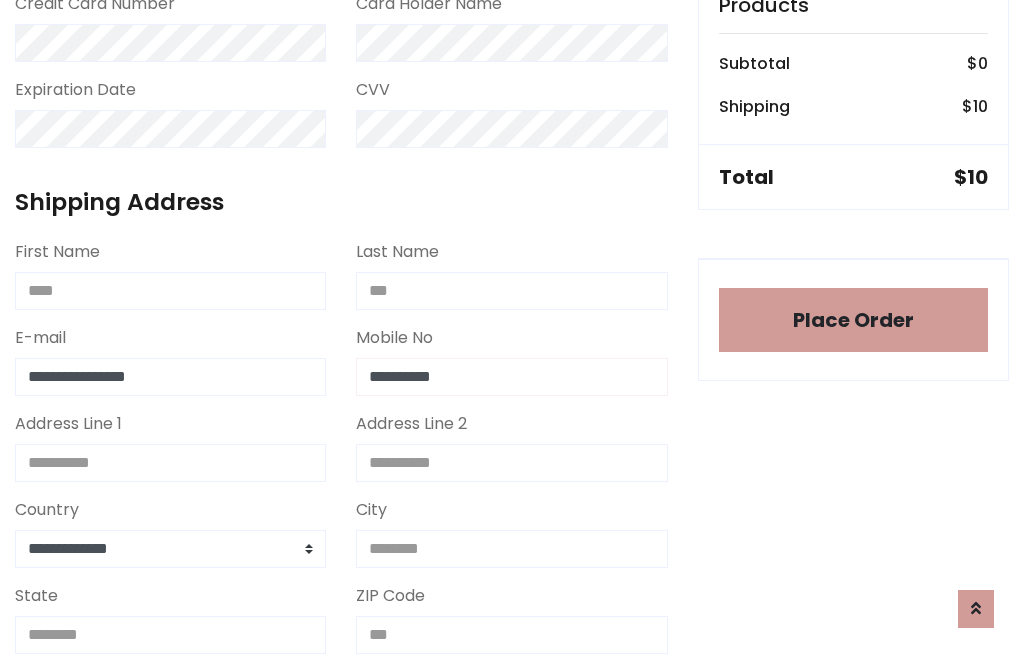 type on "**********" 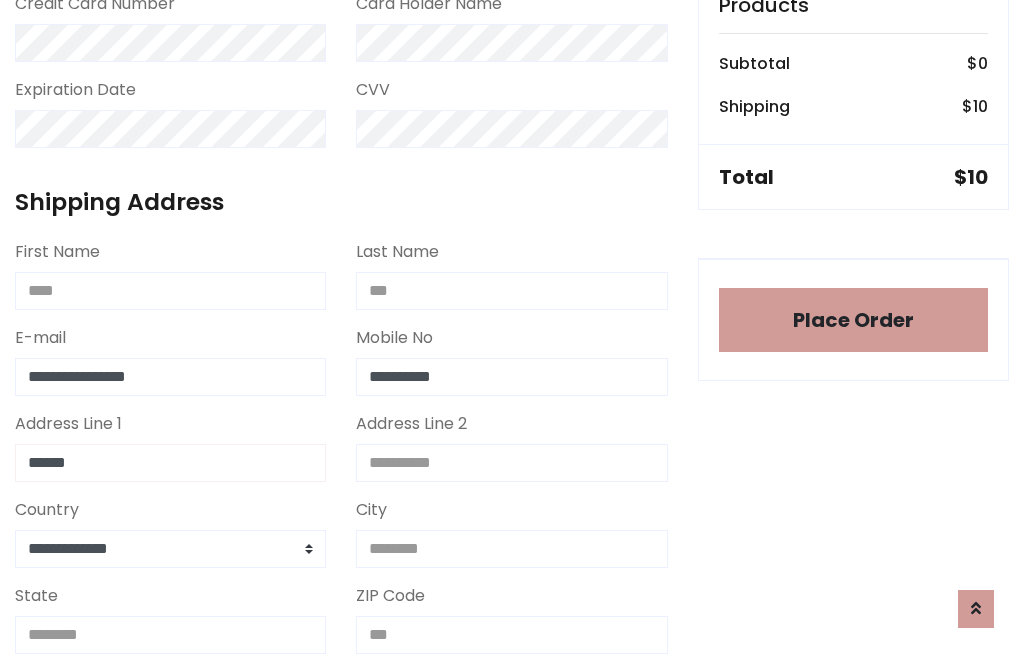 type on "******" 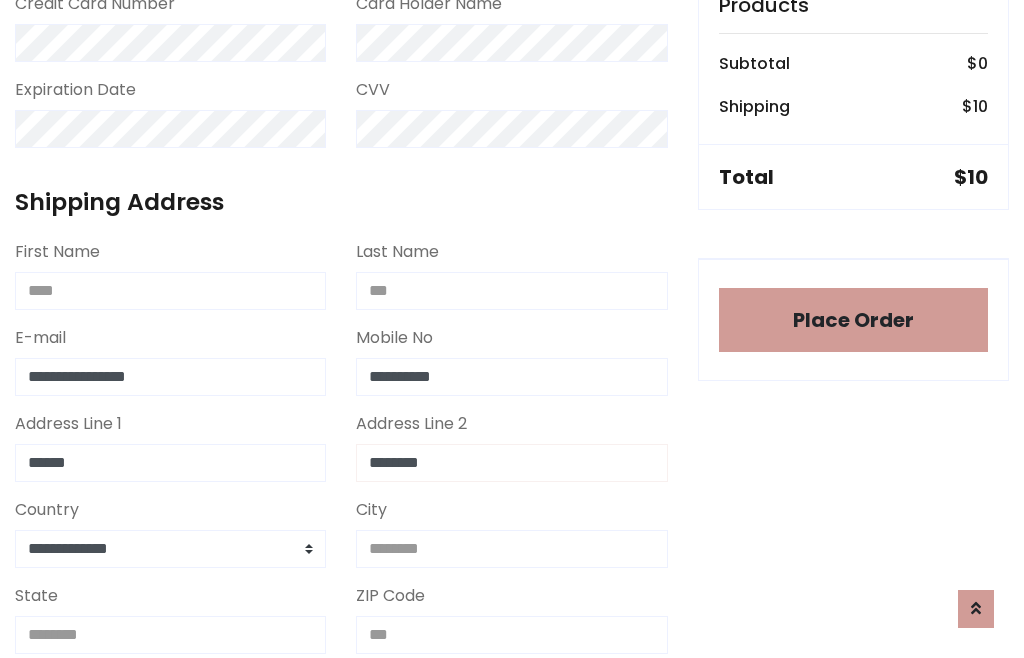 type on "********" 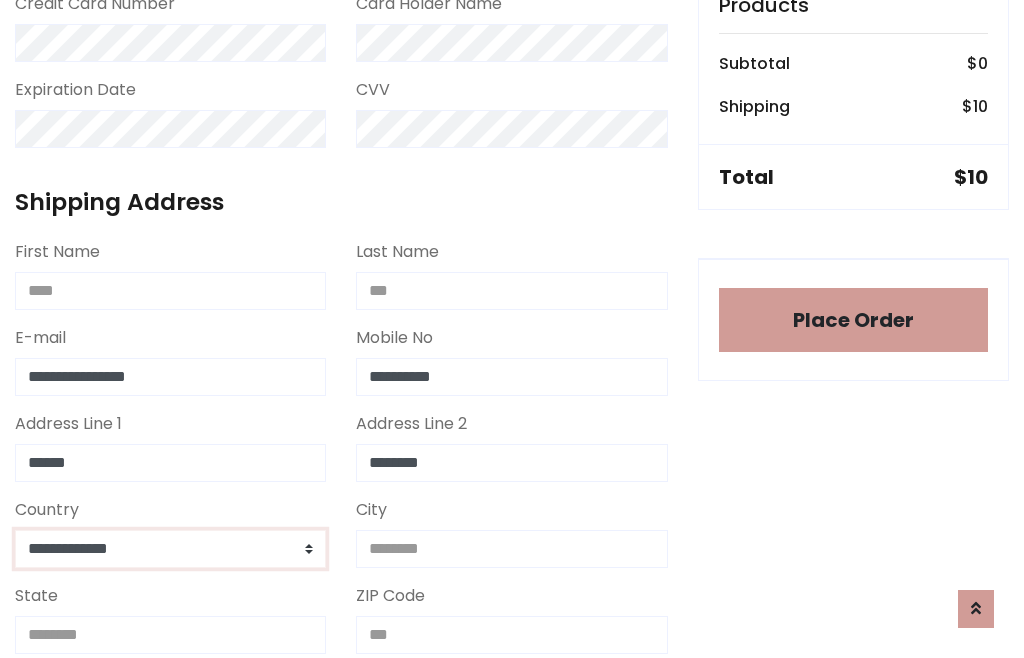 select on "*******" 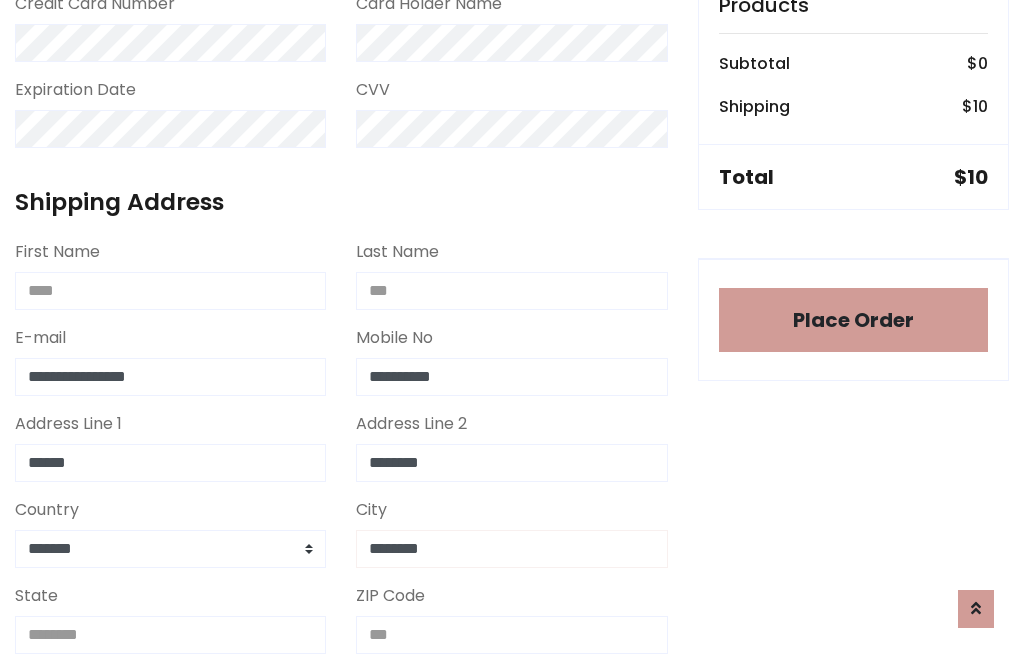 type on "********" 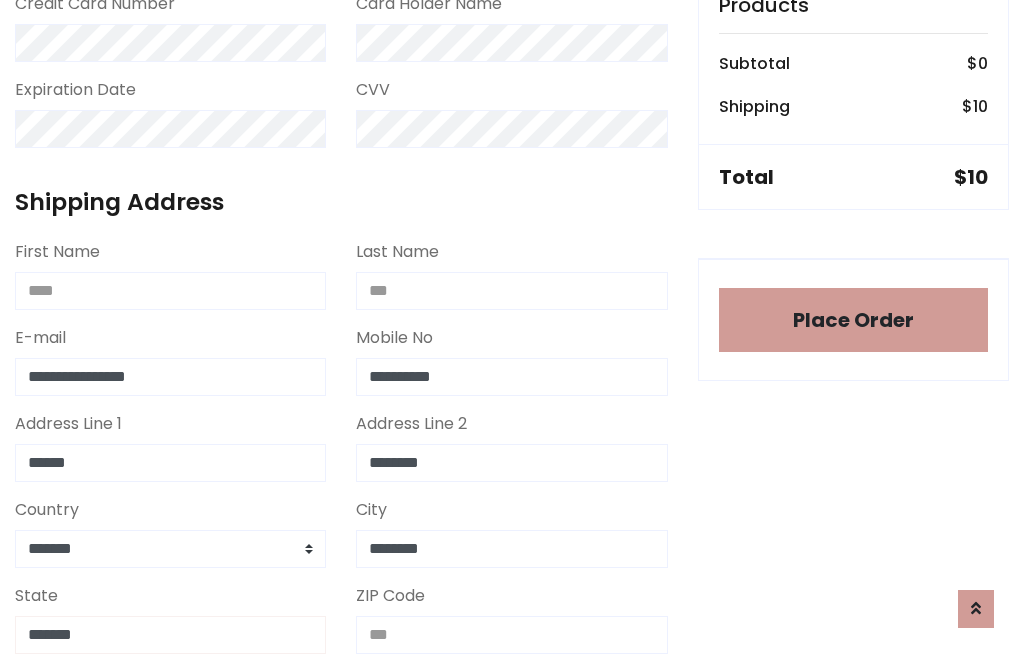 type on "*******" 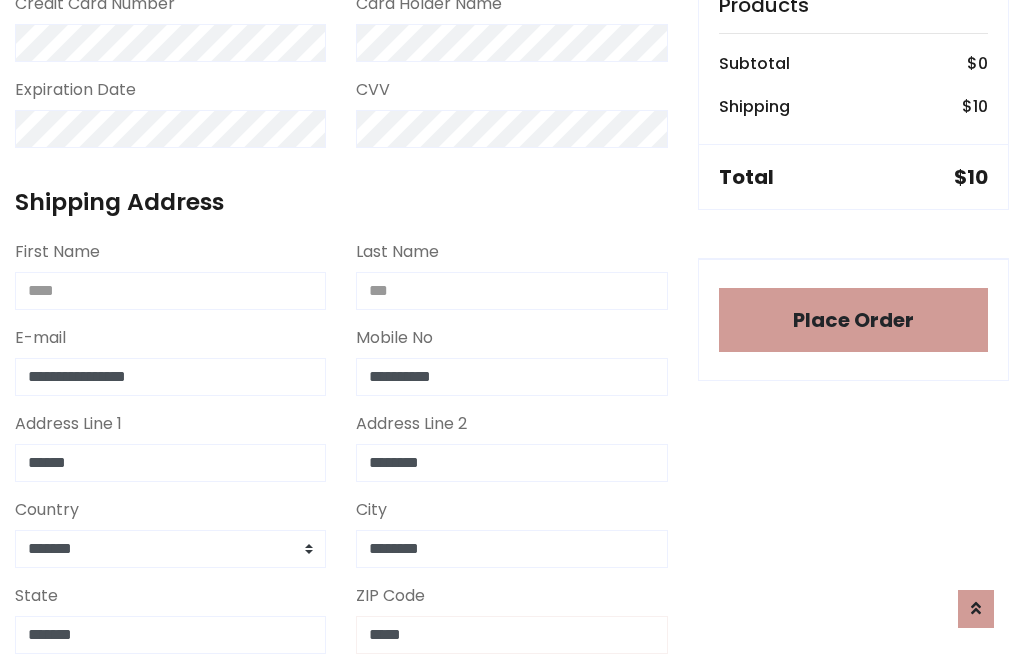 scroll, scrollTop: 403, scrollLeft: 0, axis: vertical 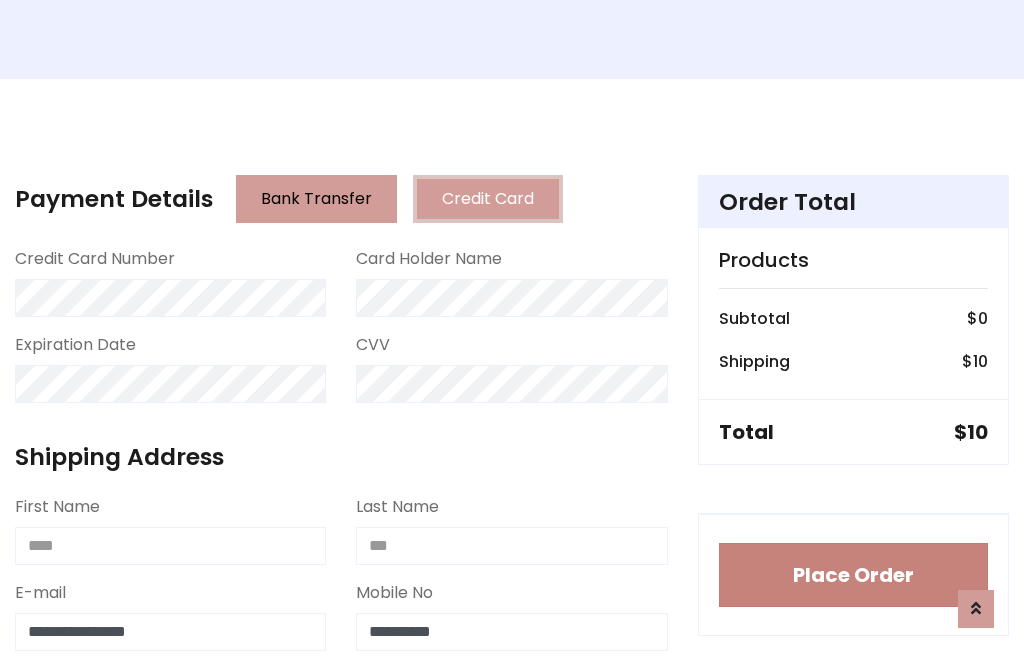 type on "*****" 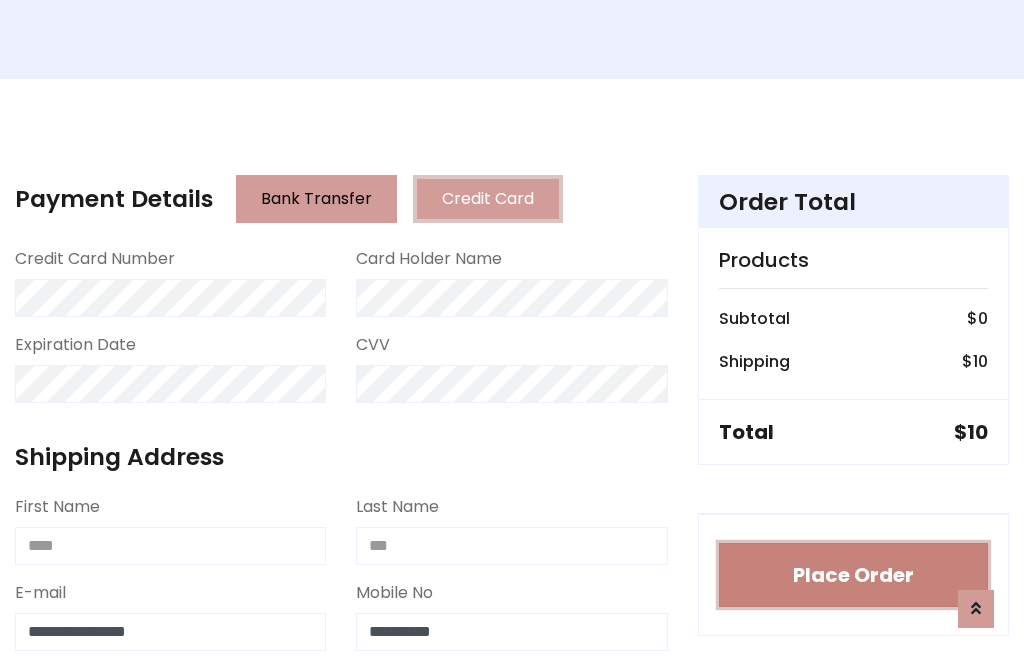 click on "Place Order" at bounding box center (853, 575) 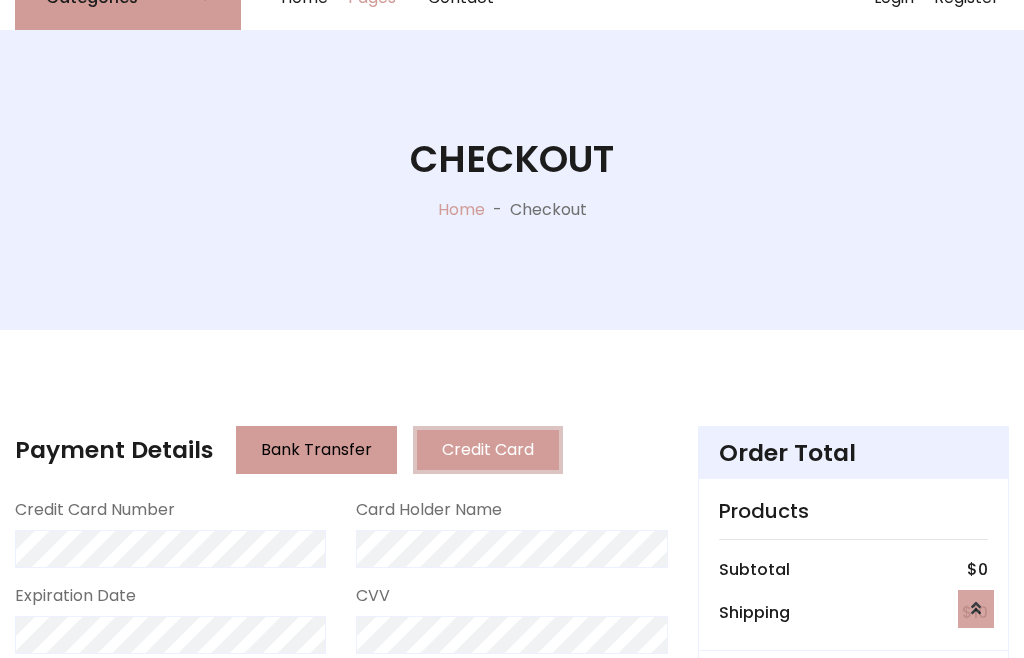 scroll, scrollTop: 0, scrollLeft: 0, axis: both 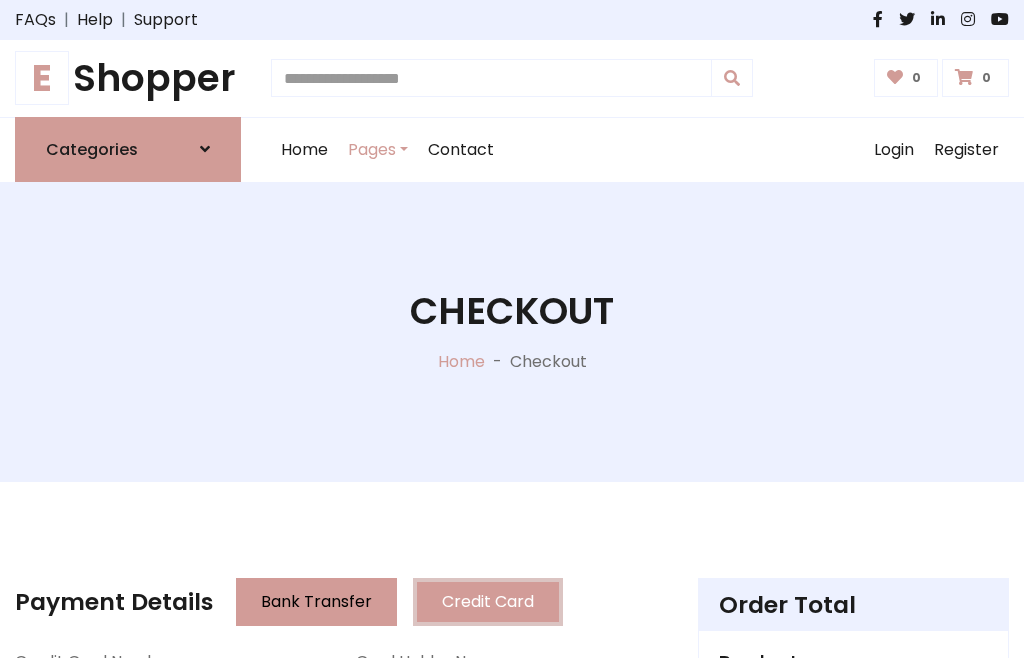 click on "E Shopper" at bounding box center [128, 78] 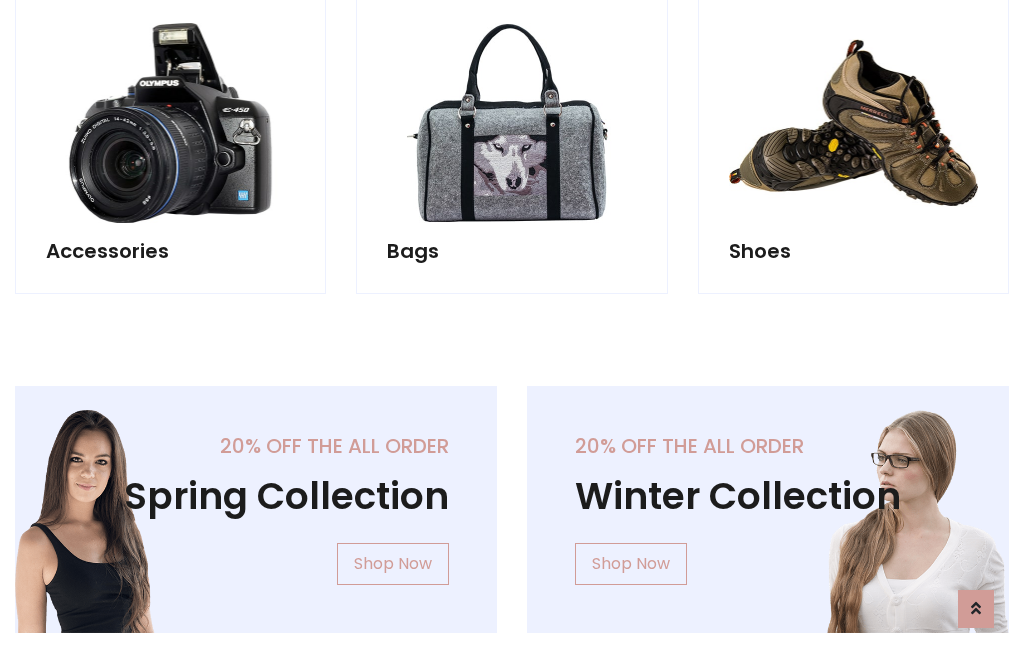 scroll, scrollTop: 770, scrollLeft: 0, axis: vertical 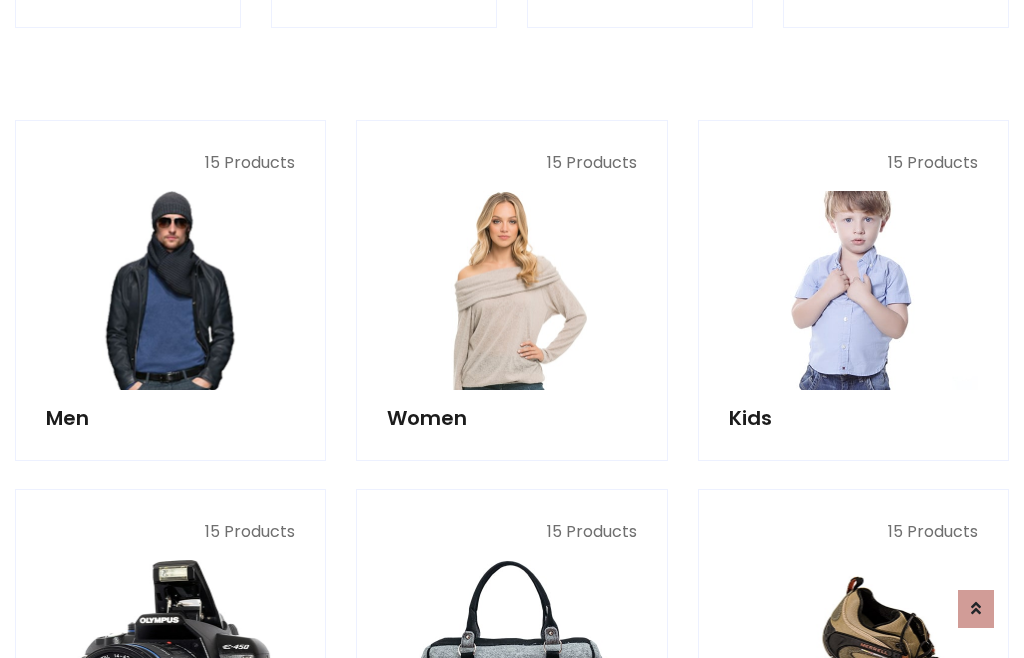 click at bounding box center [853, 290] 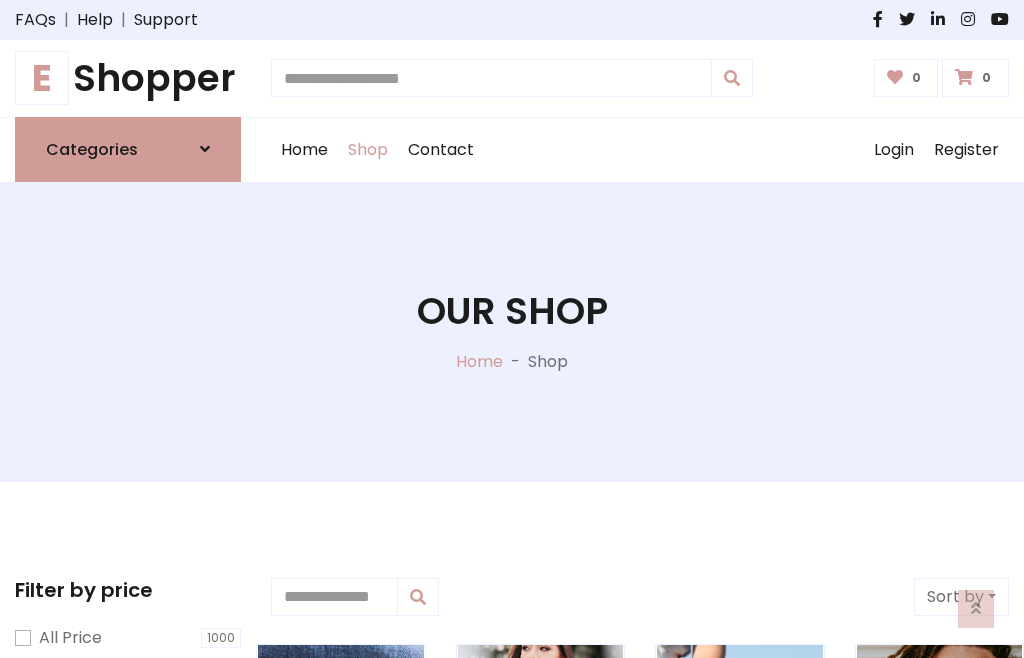 scroll, scrollTop: 549, scrollLeft: 0, axis: vertical 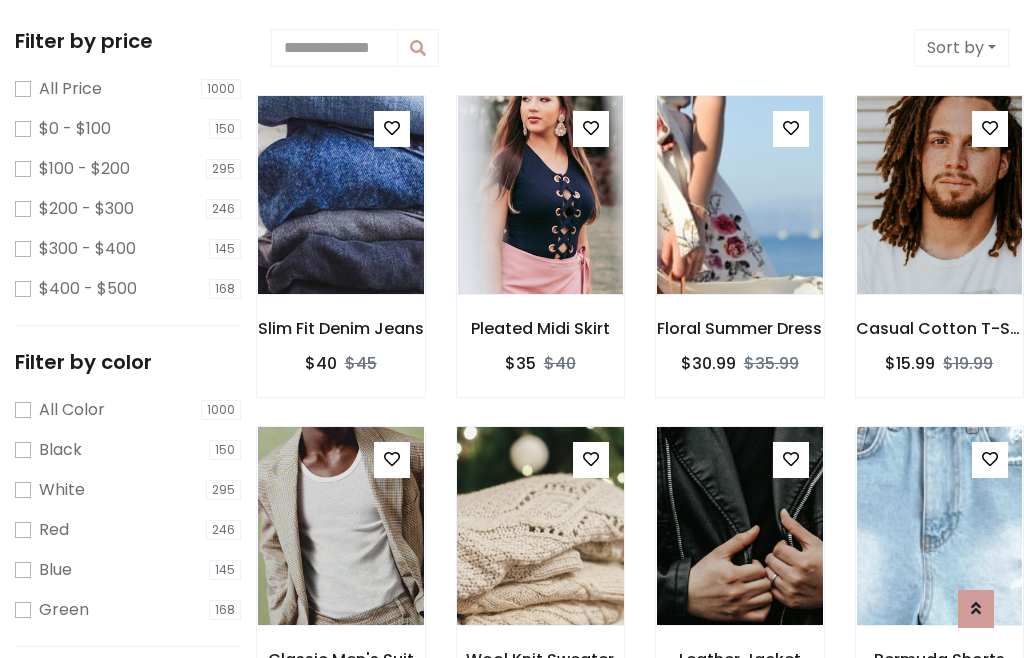 click at bounding box center [591, 459] 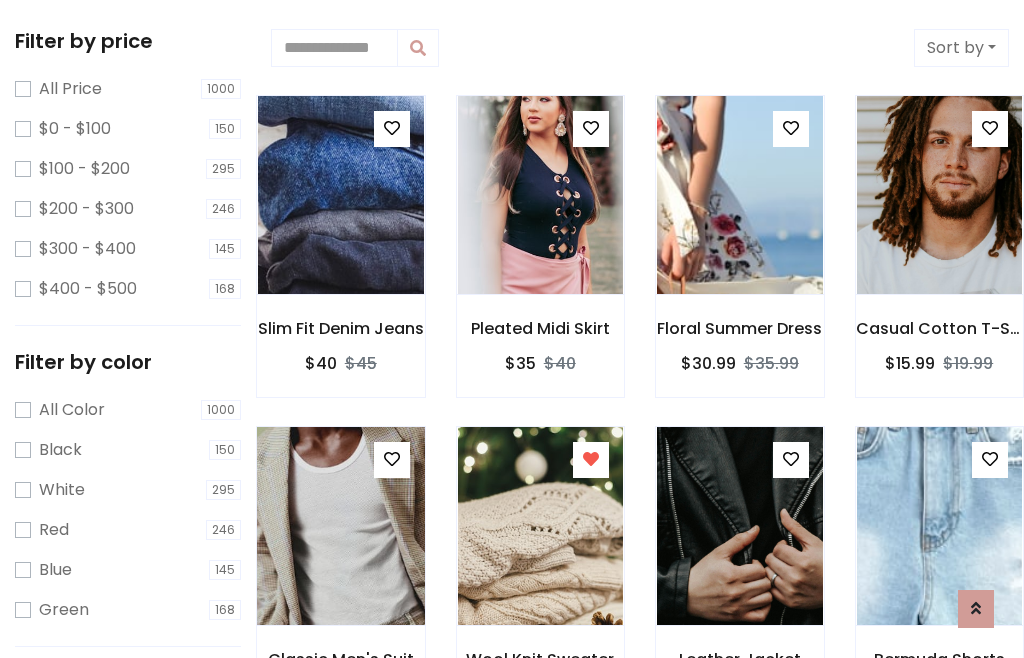 click at bounding box center [340, 526] 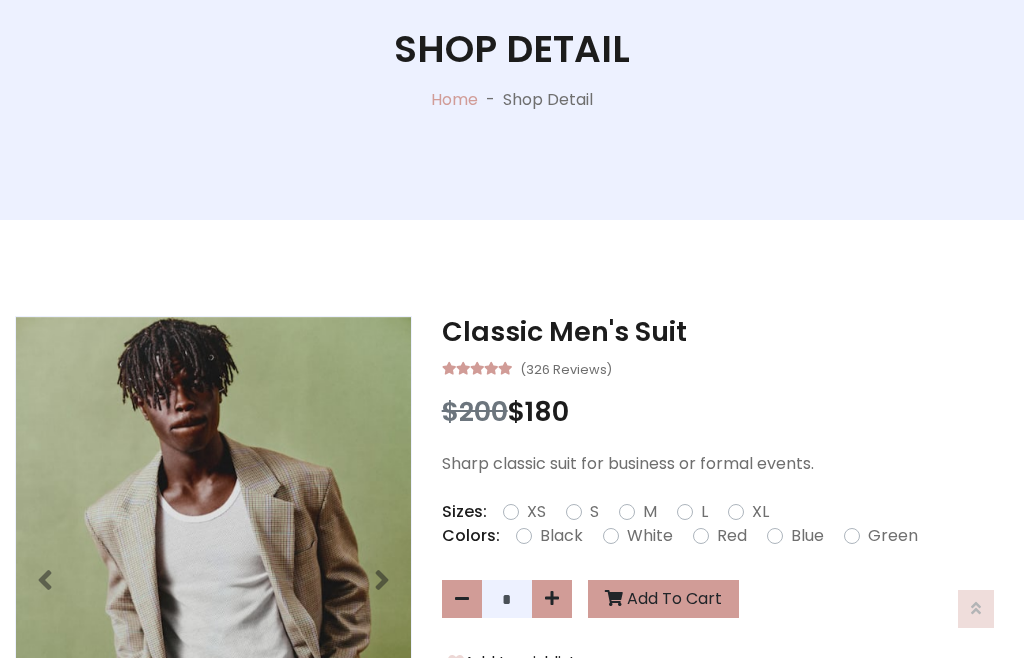 scroll, scrollTop: 262, scrollLeft: 0, axis: vertical 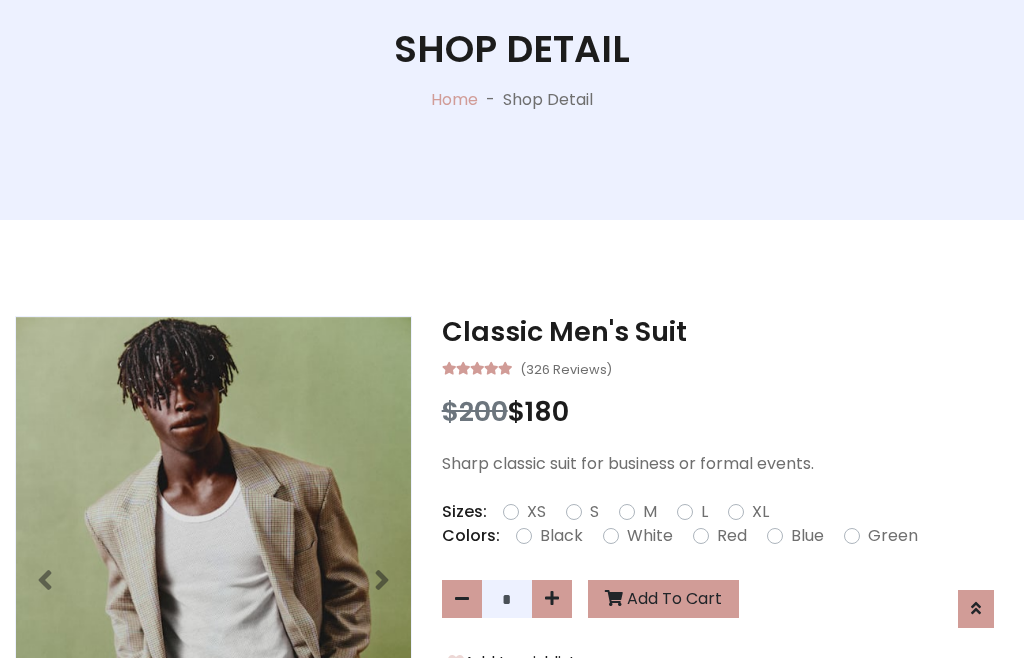 click on "XL" at bounding box center [760, 512] 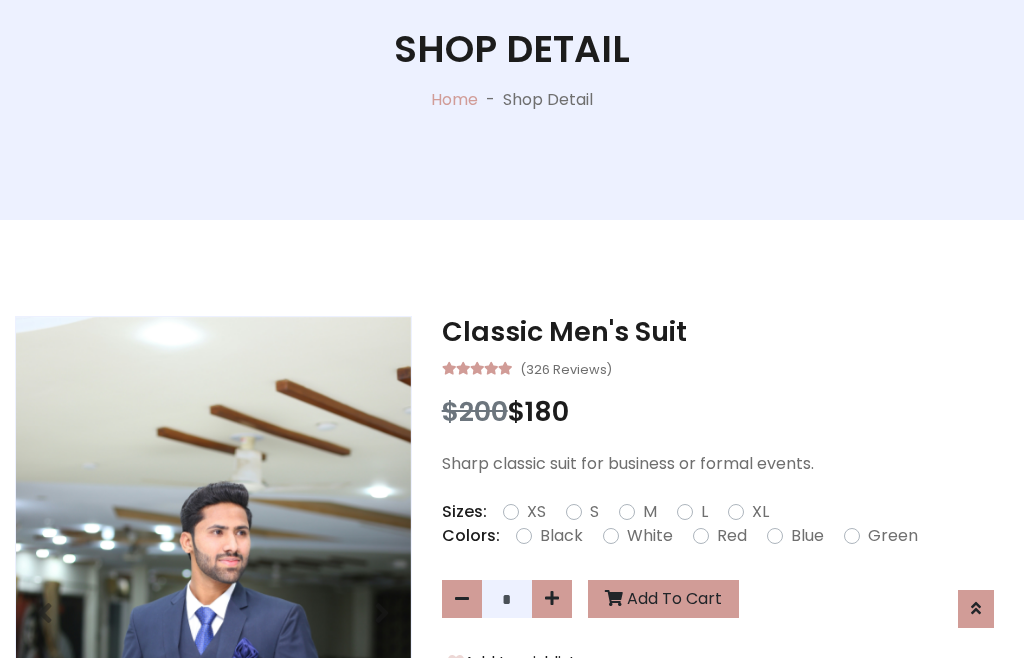 click on "Black" at bounding box center [561, 536] 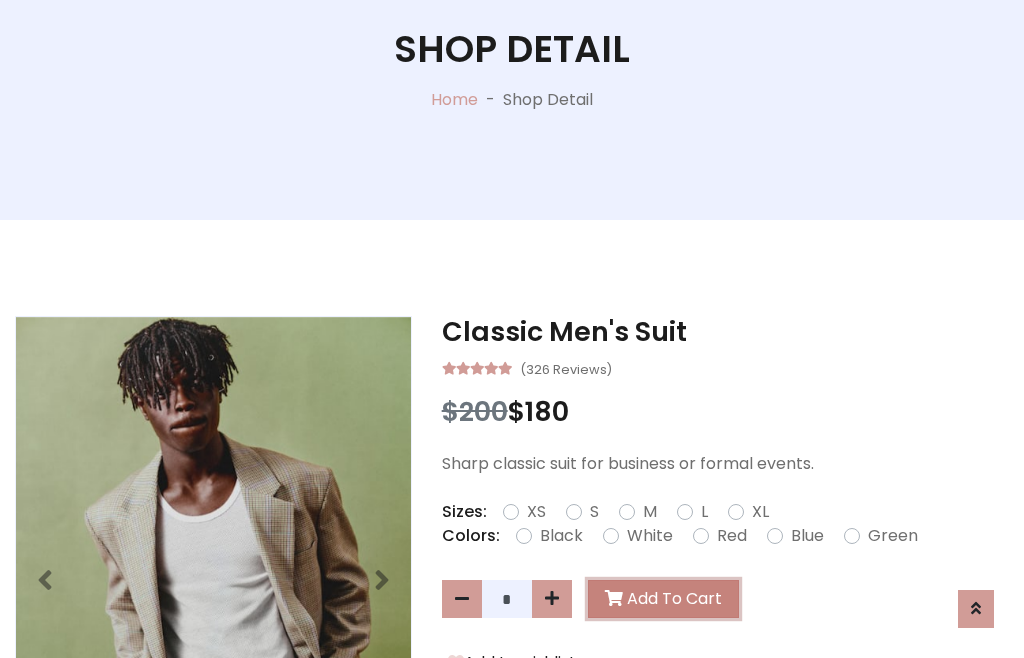 click on "Add To Cart" at bounding box center [663, 599] 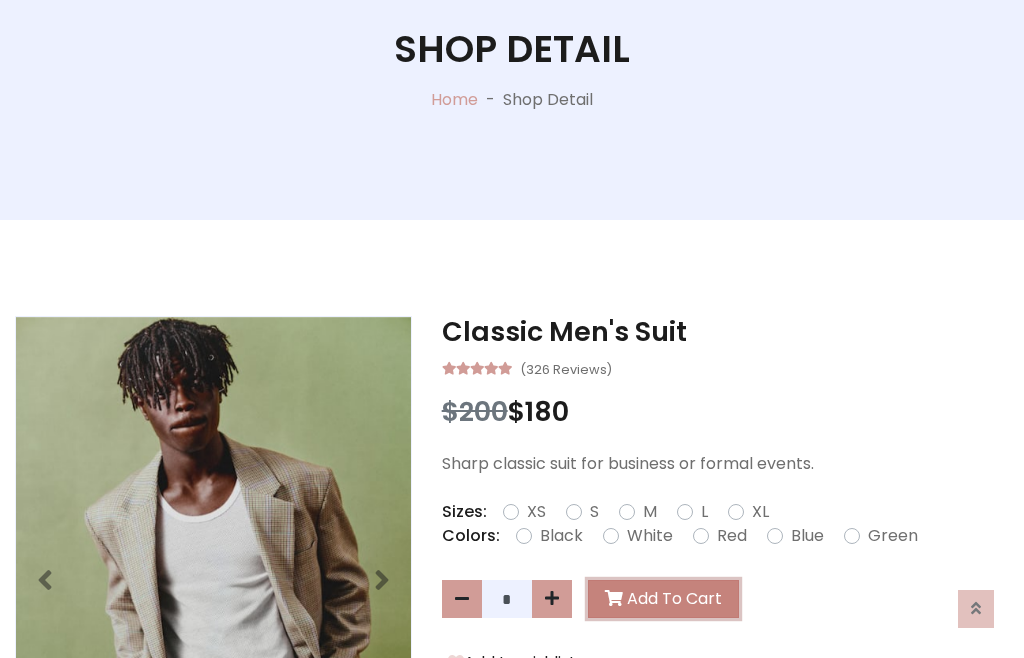 scroll, scrollTop: 0, scrollLeft: 0, axis: both 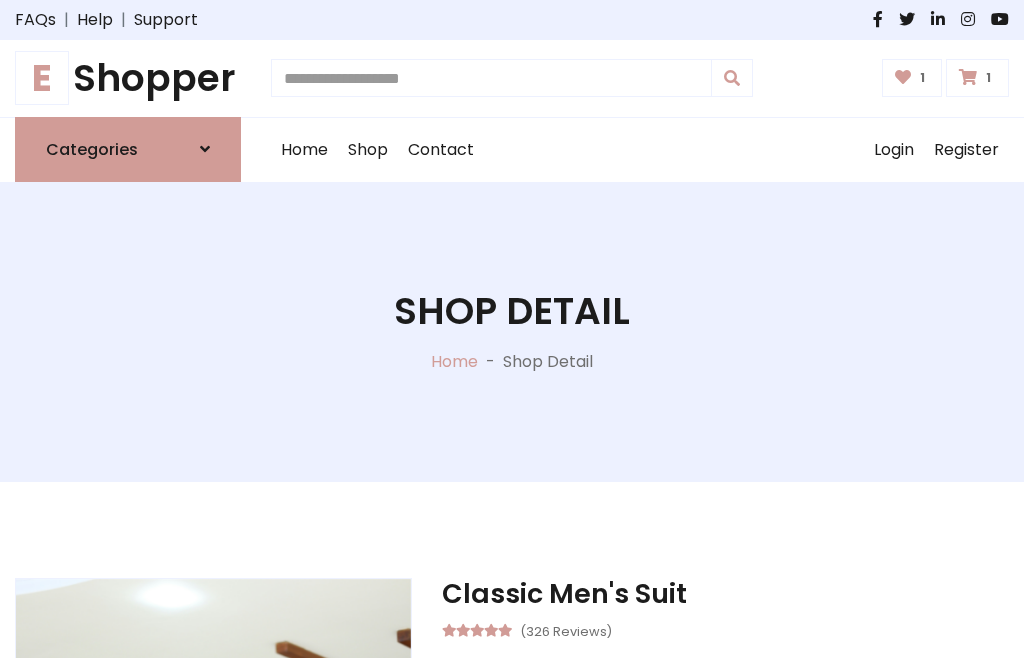 click at bounding box center [968, 77] 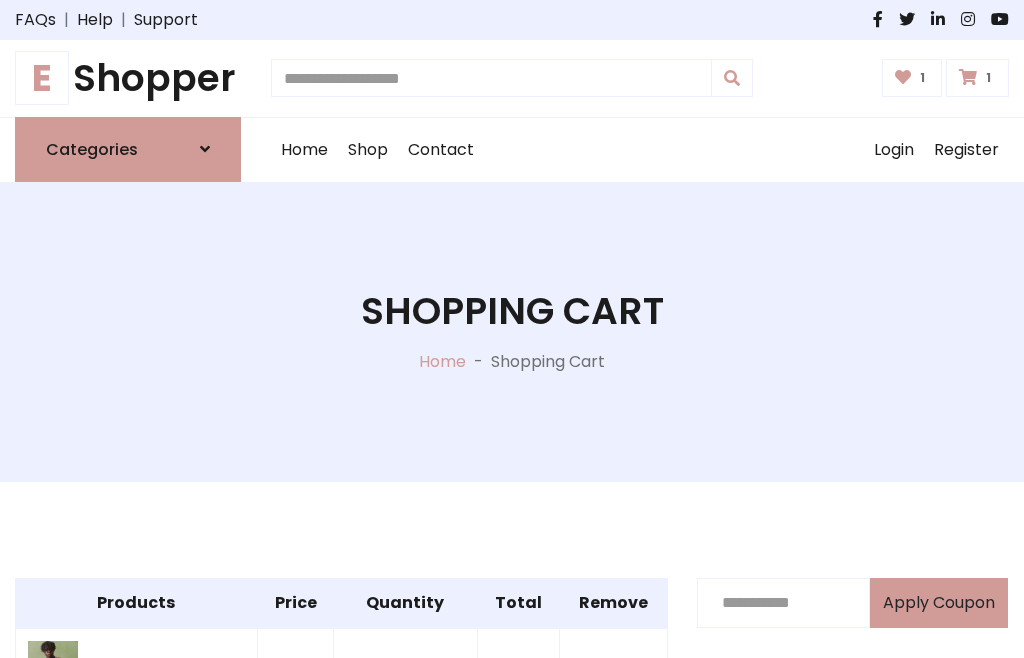 scroll, scrollTop: 570, scrollLeft: 0, axis: vertical 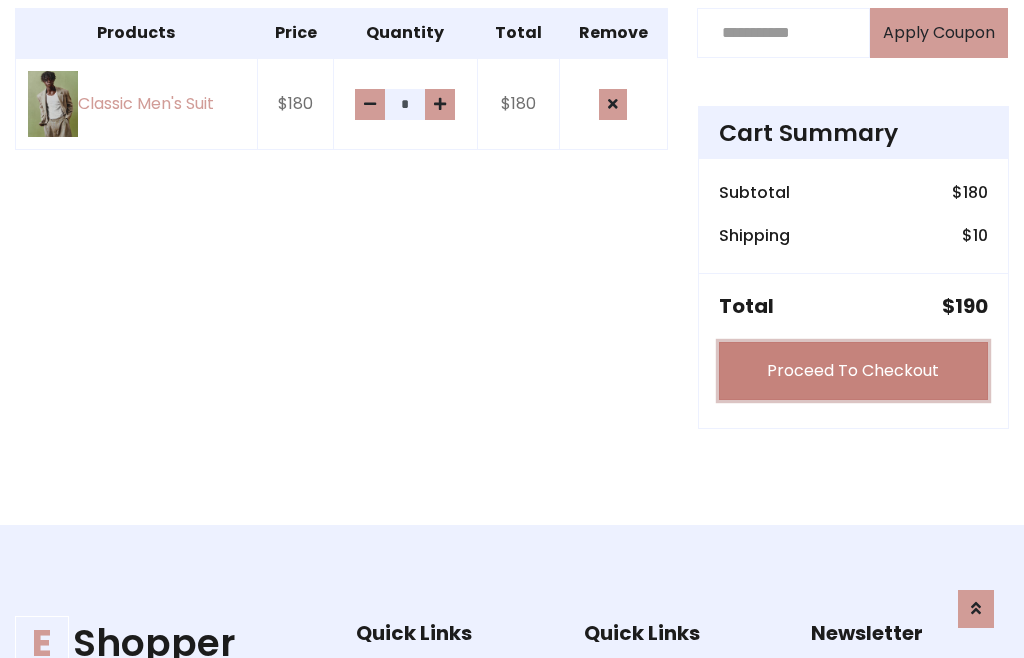 click on "Proceed To Checkout" at bounding box center (853, 371) 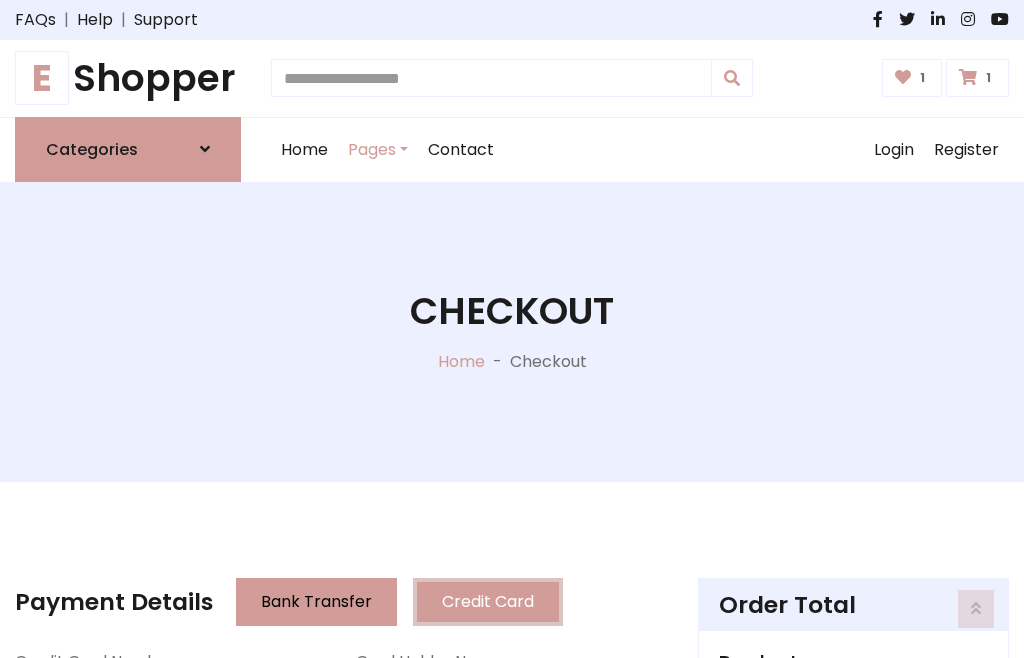 scroll, scrollTop: 201, scrollLeft: 0, axis: vertical 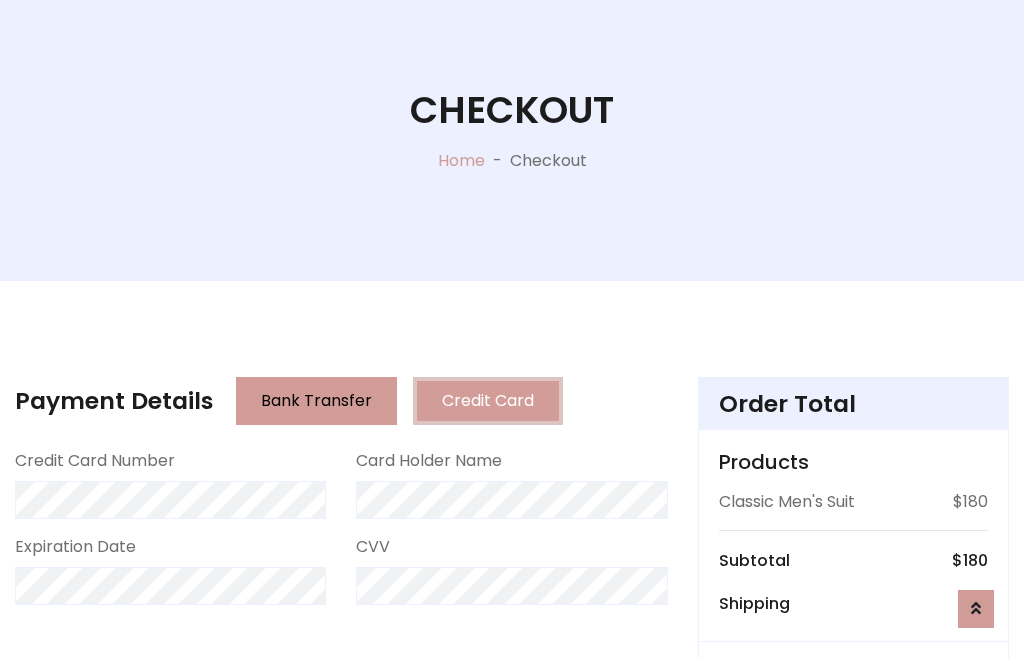 click on "Go to shipping" at bounding box center [853, 817] 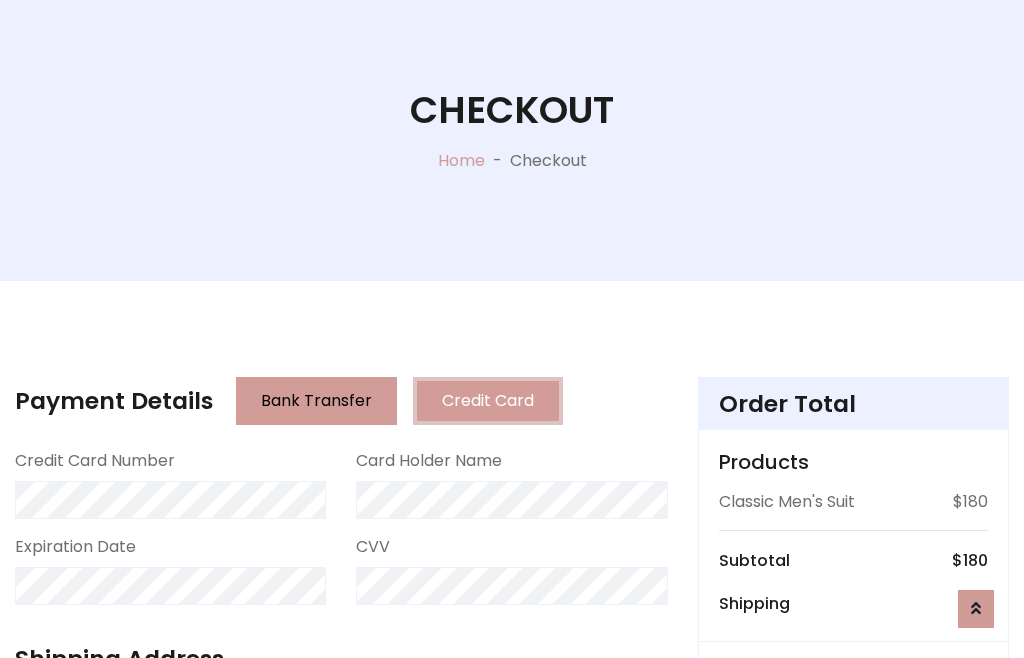 scroll, scrollTop: 392, scrollLeft: 0, axis: vertical 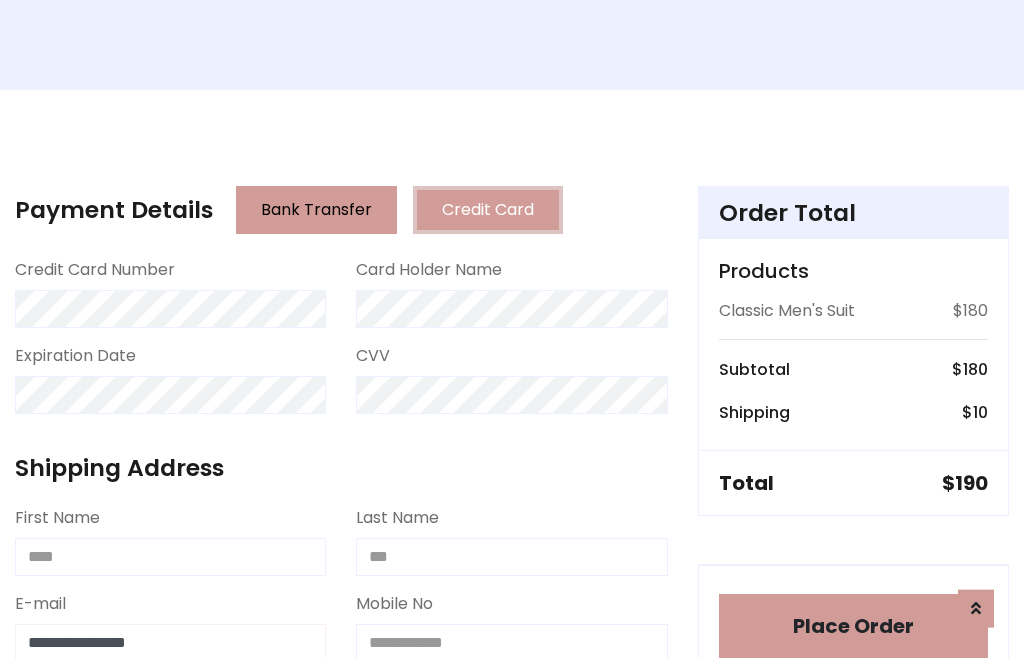 type on "**********" 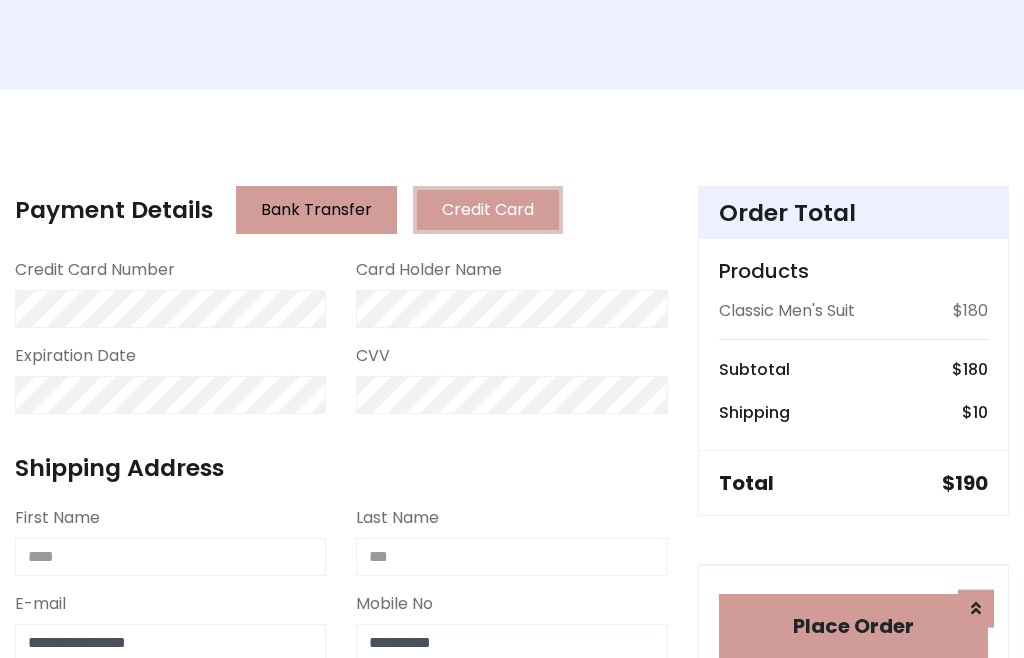 scroll, scrollTop: 573, scrollLeft: 0, axis: vertical 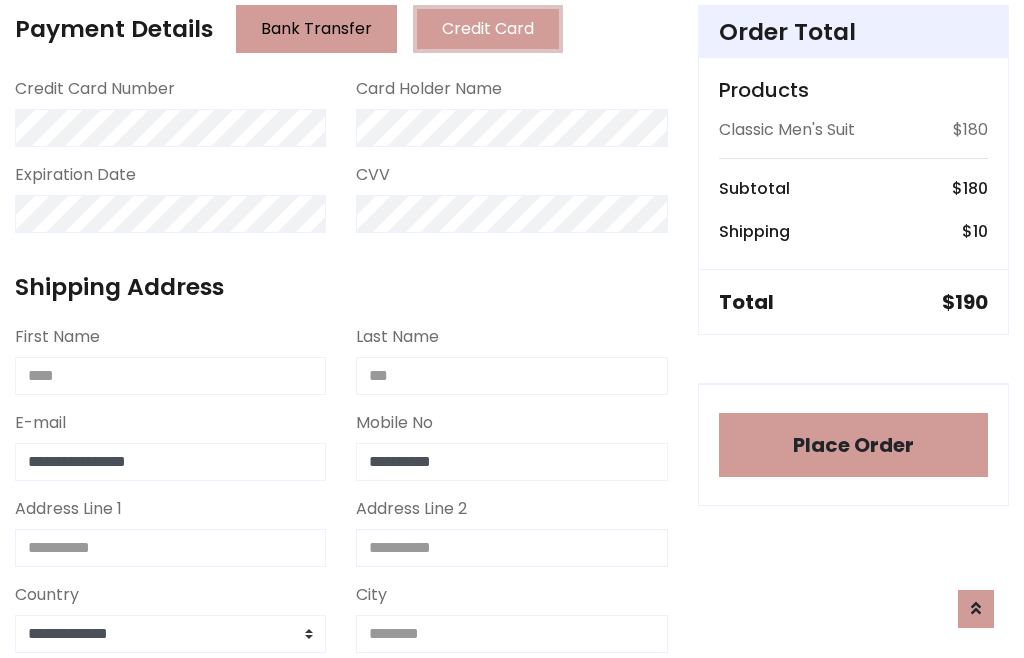 type on "**********" 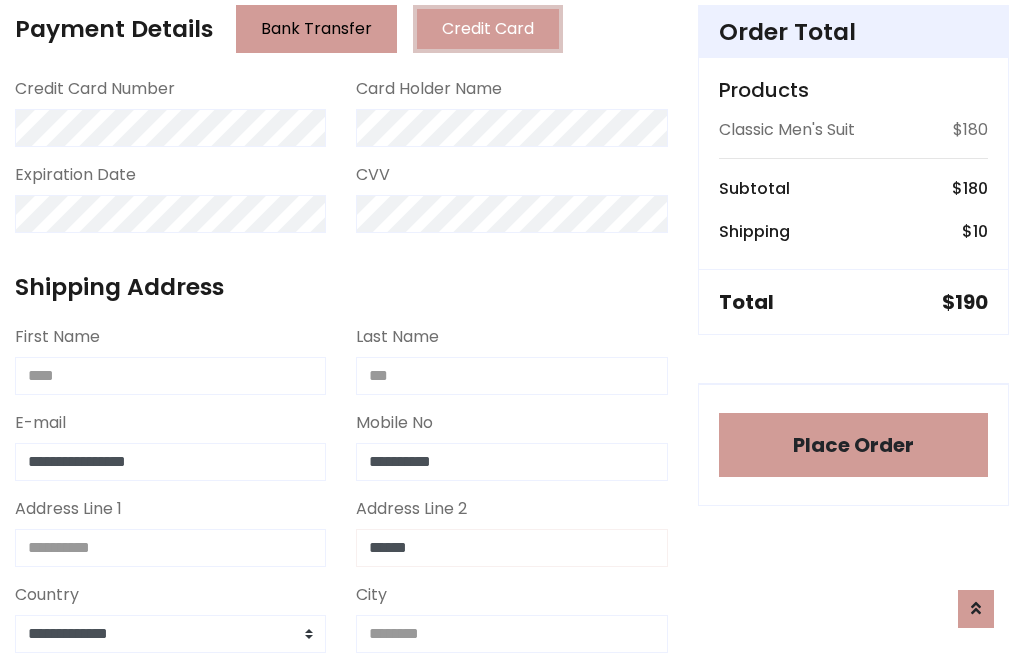 type on "******" 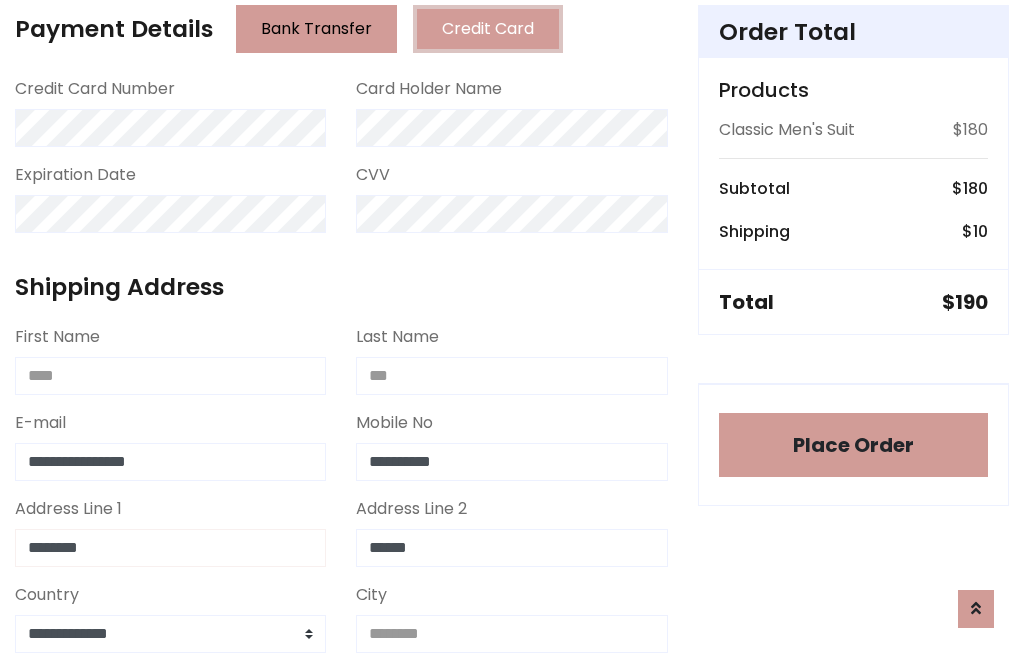 type on "********" 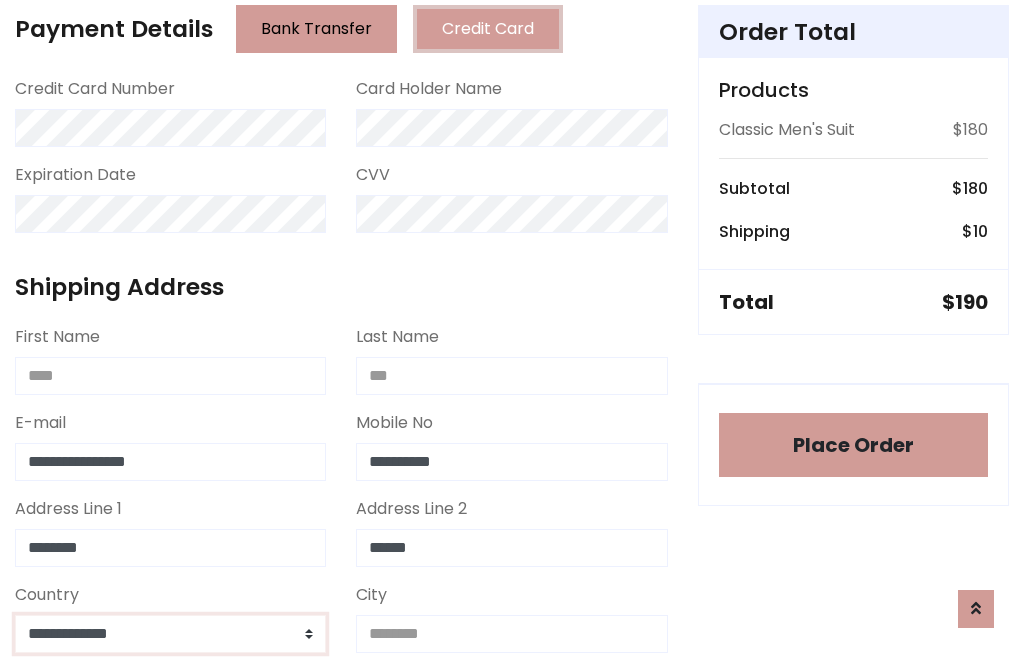 select on "*******" 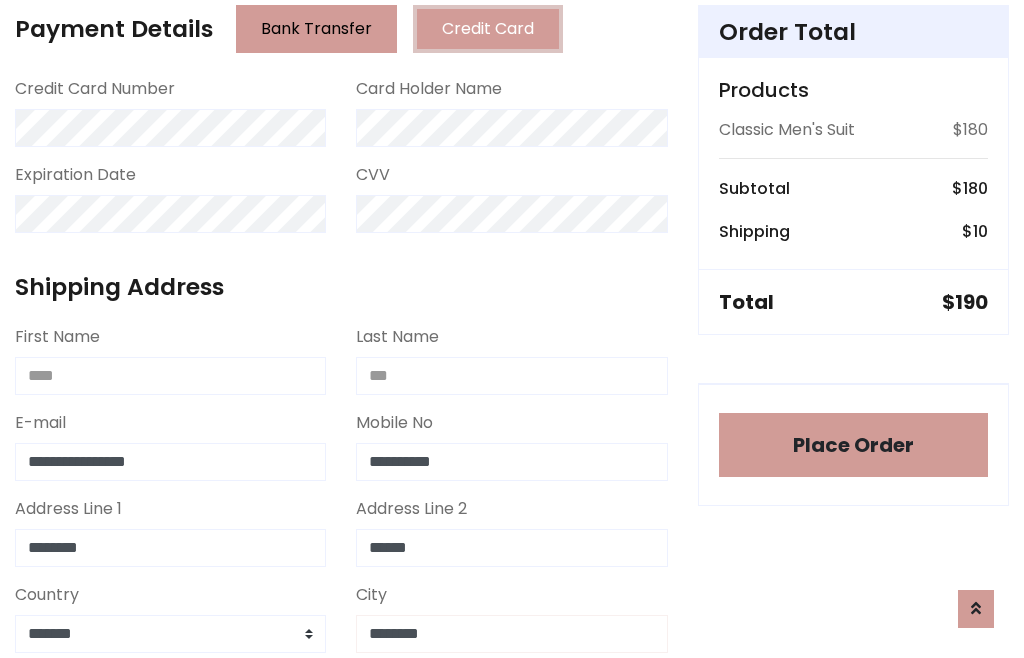 type on "********" 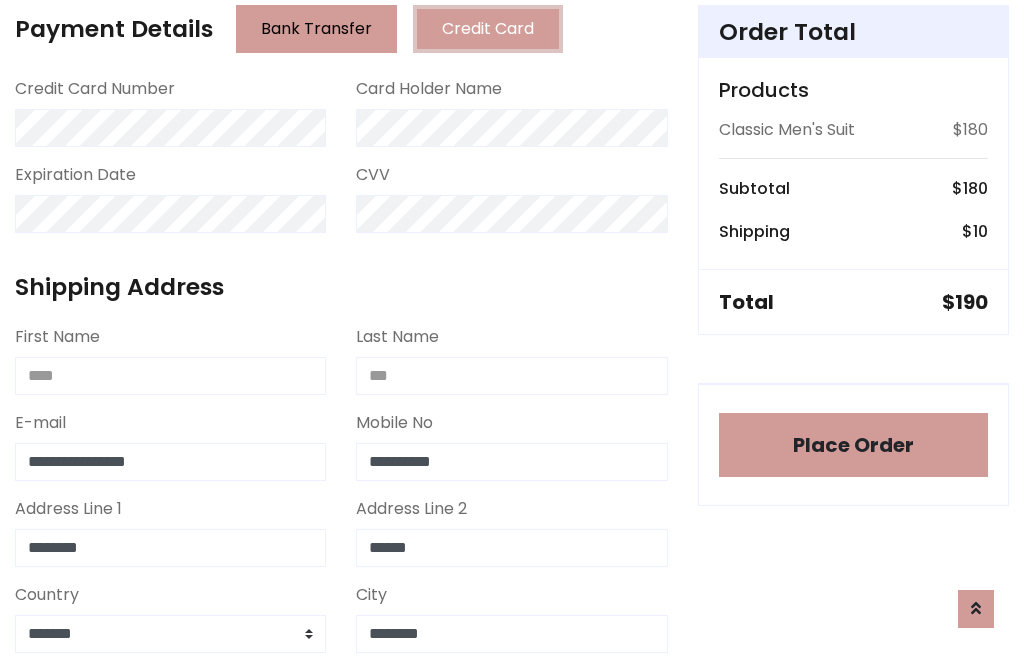 scroll, scrollTop: 654, scrollLeft: 0, axis: vertical 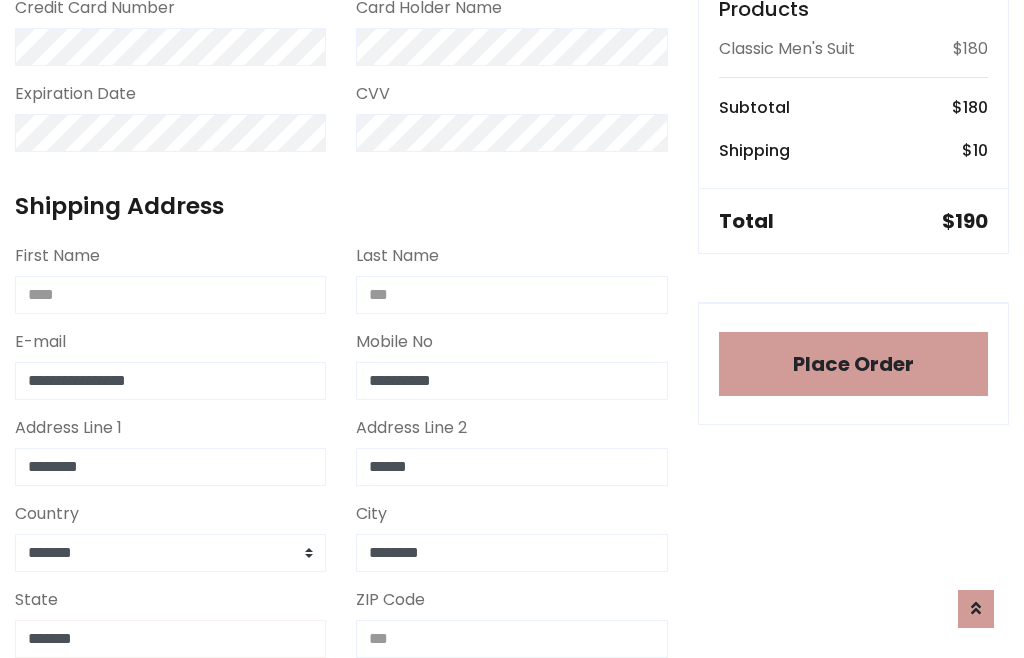 type on "*******" 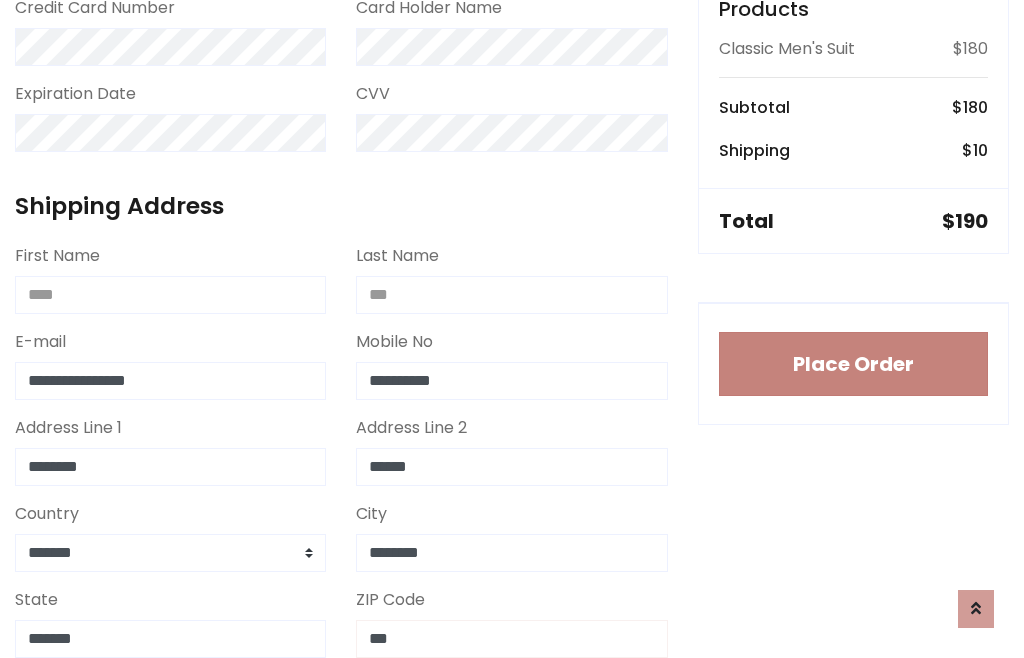 type on "***" 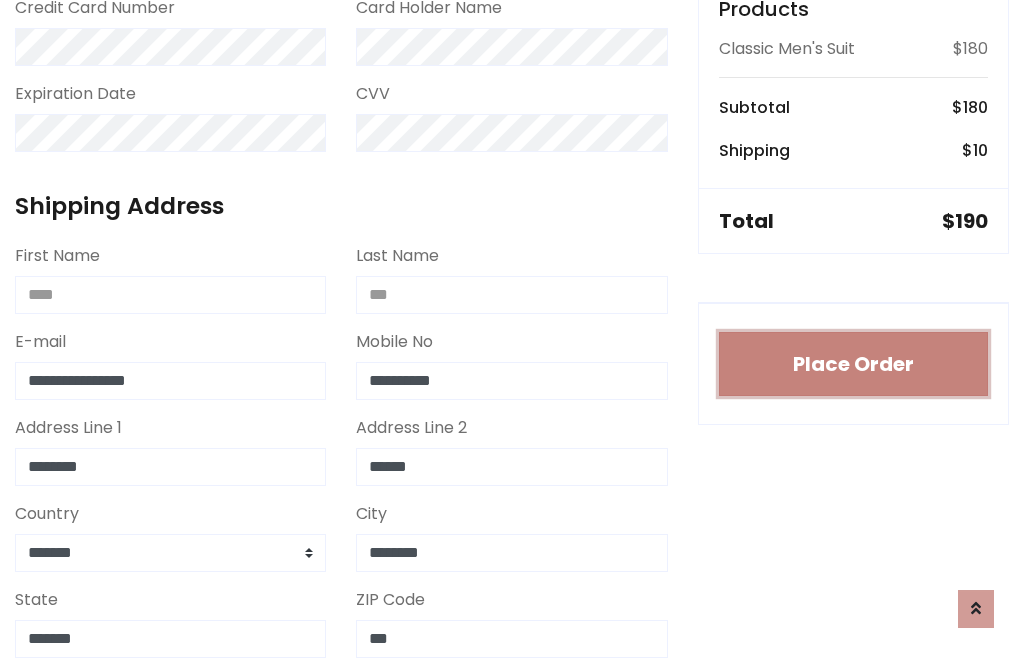click on "Place Order" at bounding box center [853, 364] 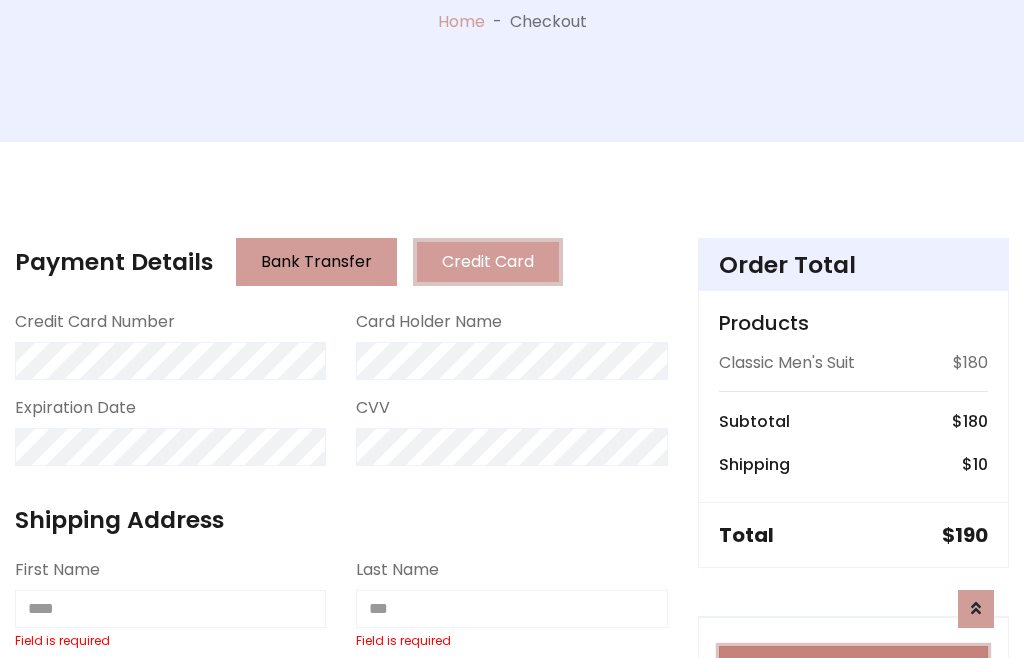 scroll, scrollTop: 0, scrollLeft: 0, axis: both 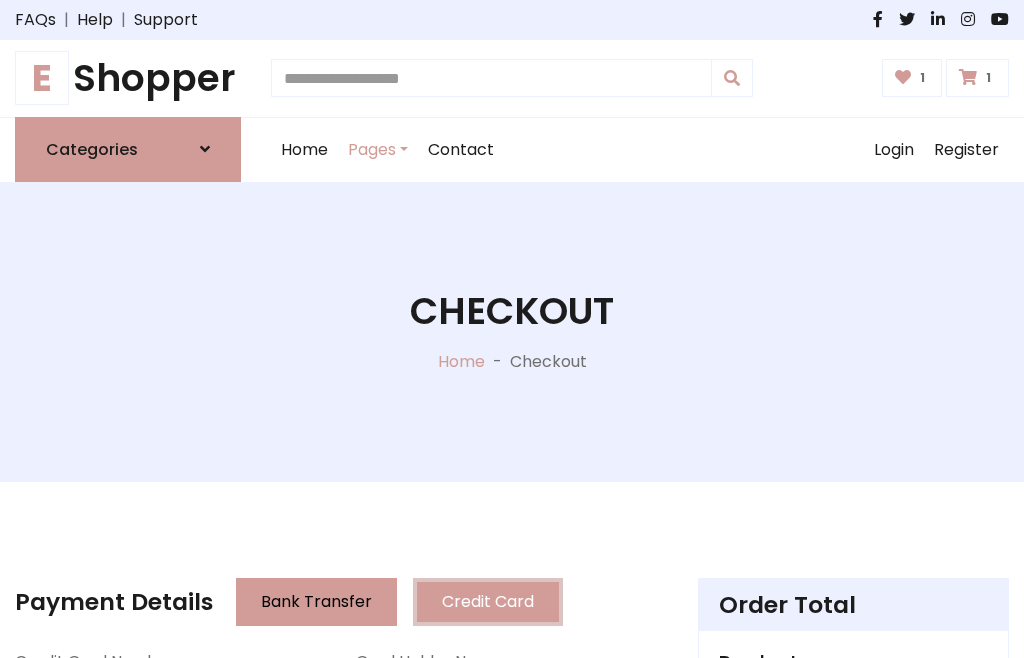 click on "E" at bounding box center [42, 78] 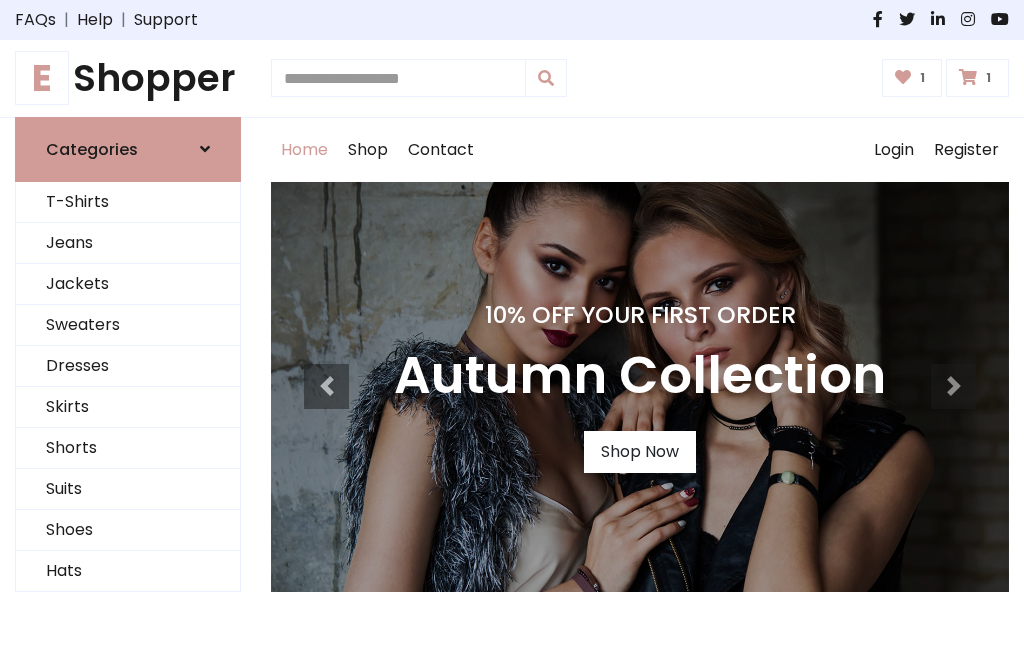 scroll, scrollTop: 0, scrollLeft: 0, axis: both 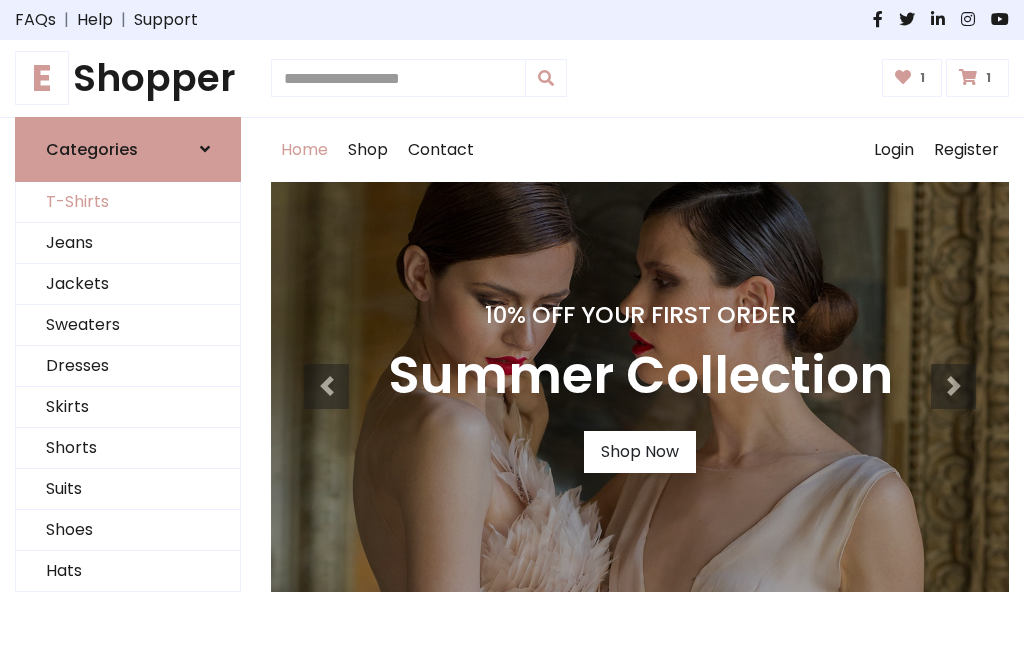 click on "T-Shirts" at bounding box center (128, 202) 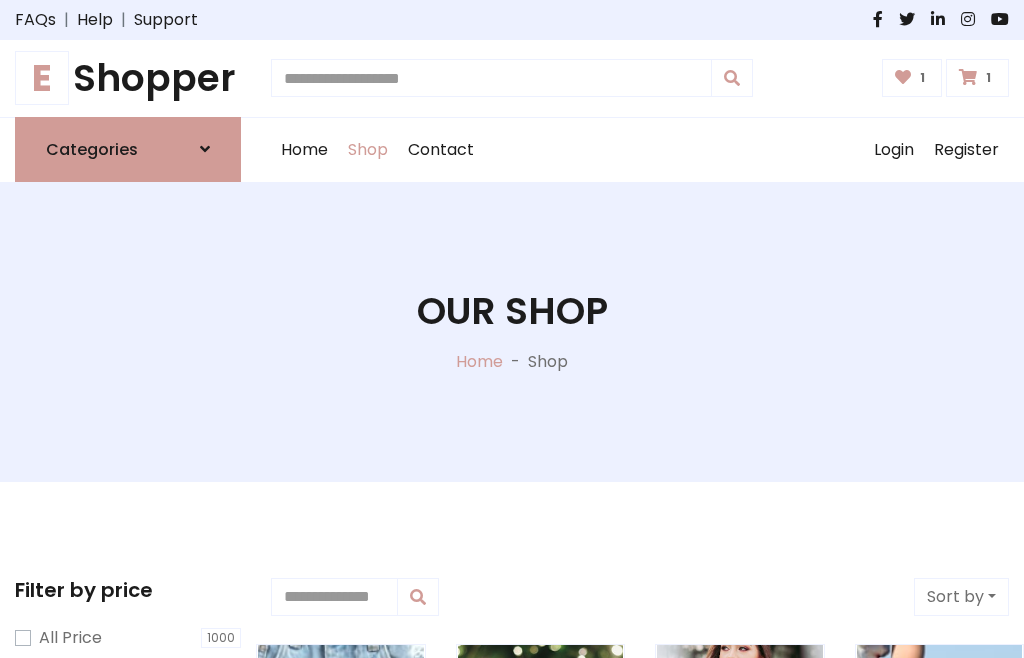 scroll, scrollTop: 0, scrollLeft: 0, axis: both 